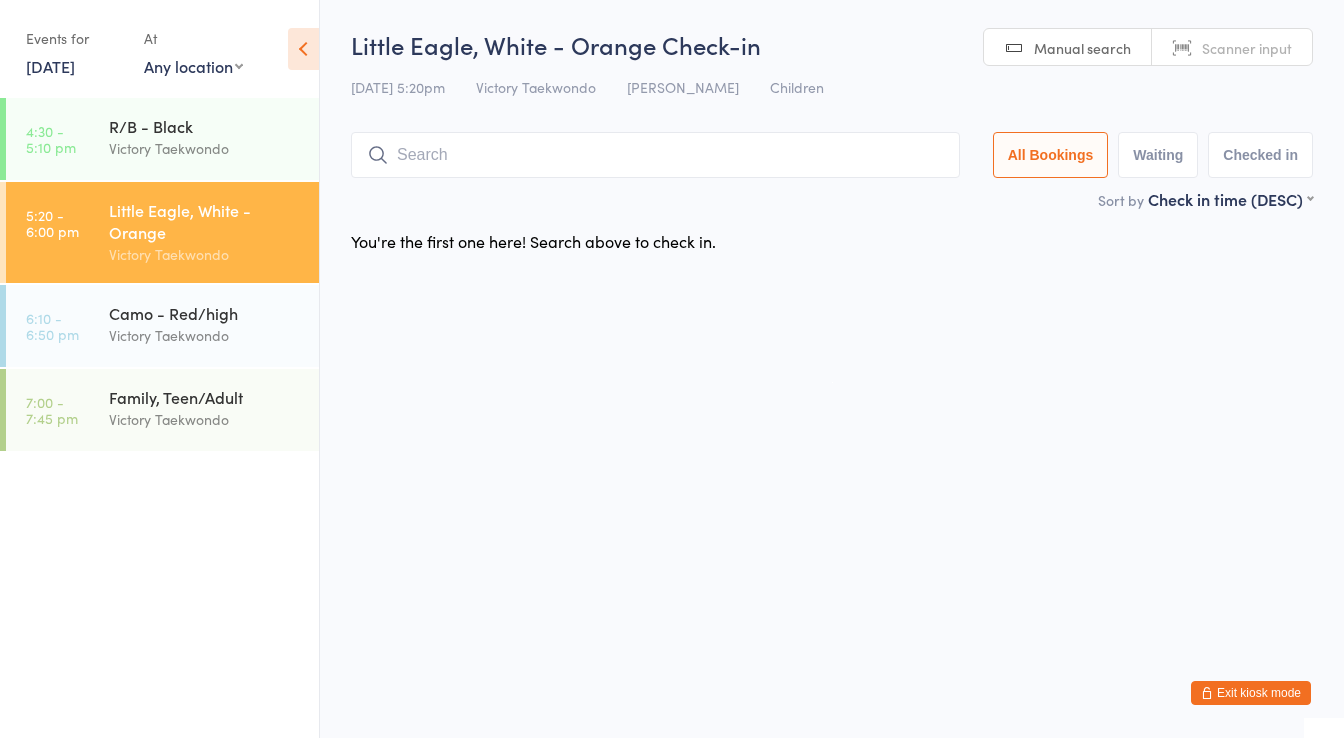 scroll, scrollTop: 0, scrollLeft: 0, axis: both 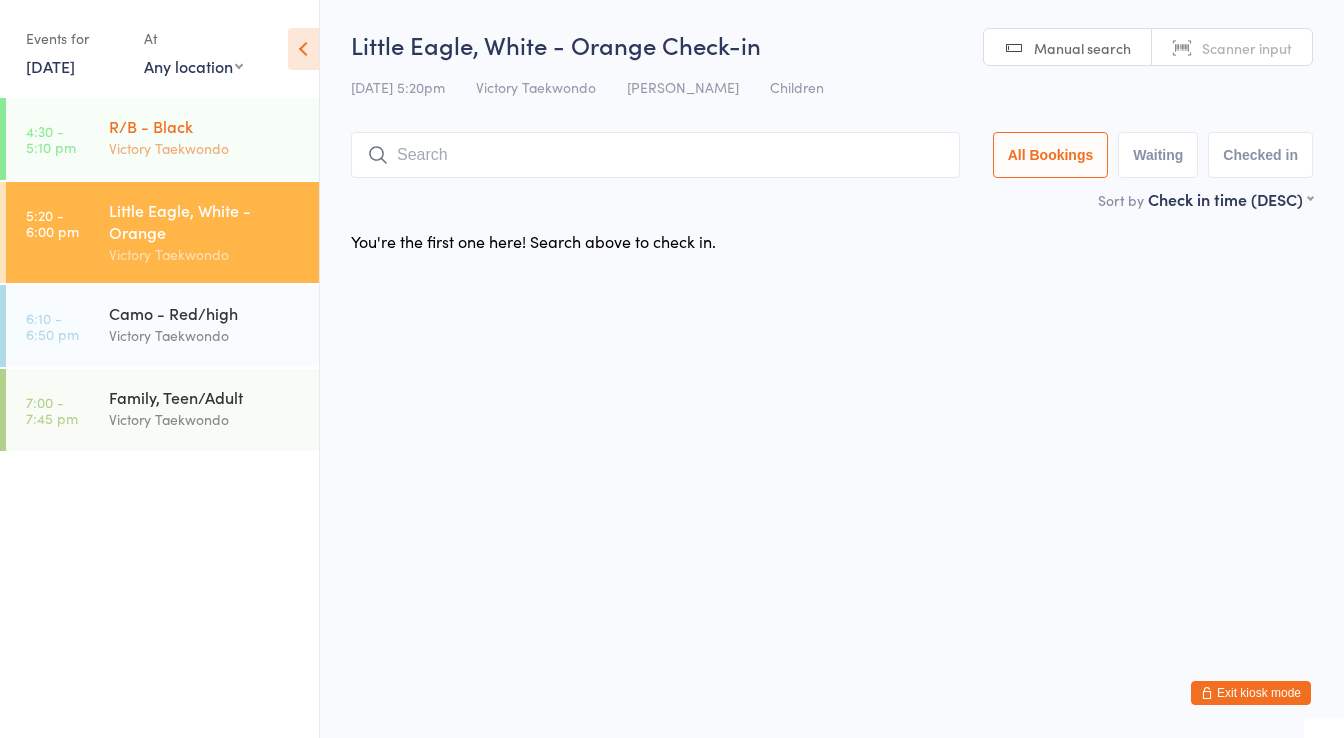 click on "R/B - Black" at bounding box center [205, 126] 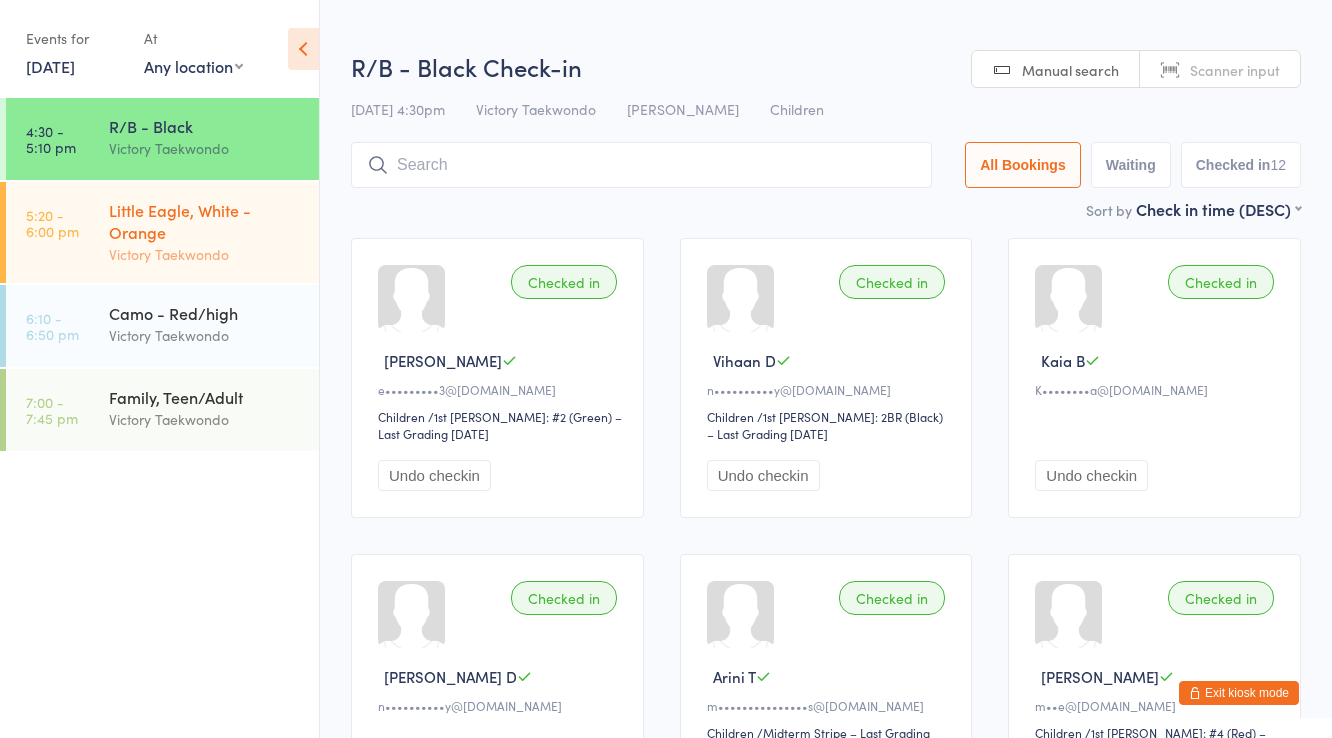 click on "Little Eagle, White - Orange" at bounding box center [205, 221] 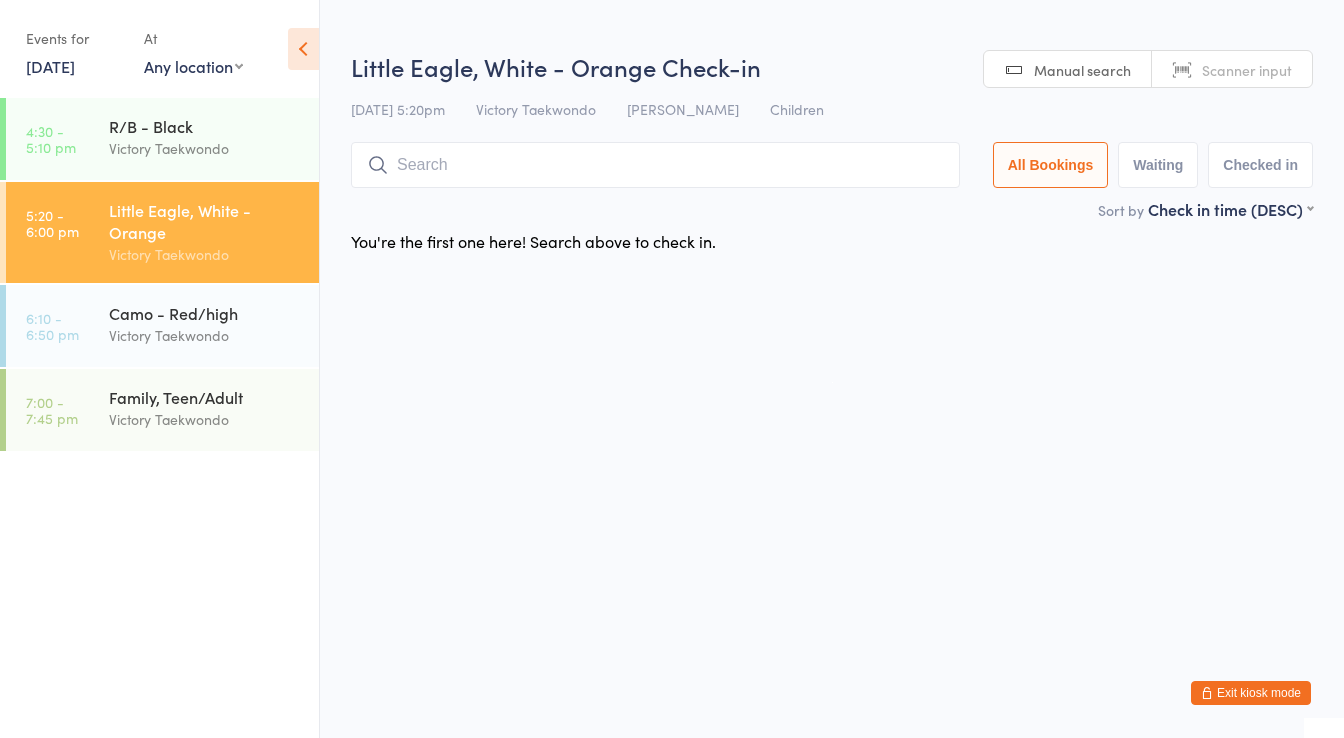 click at bounding box center [655, 165] 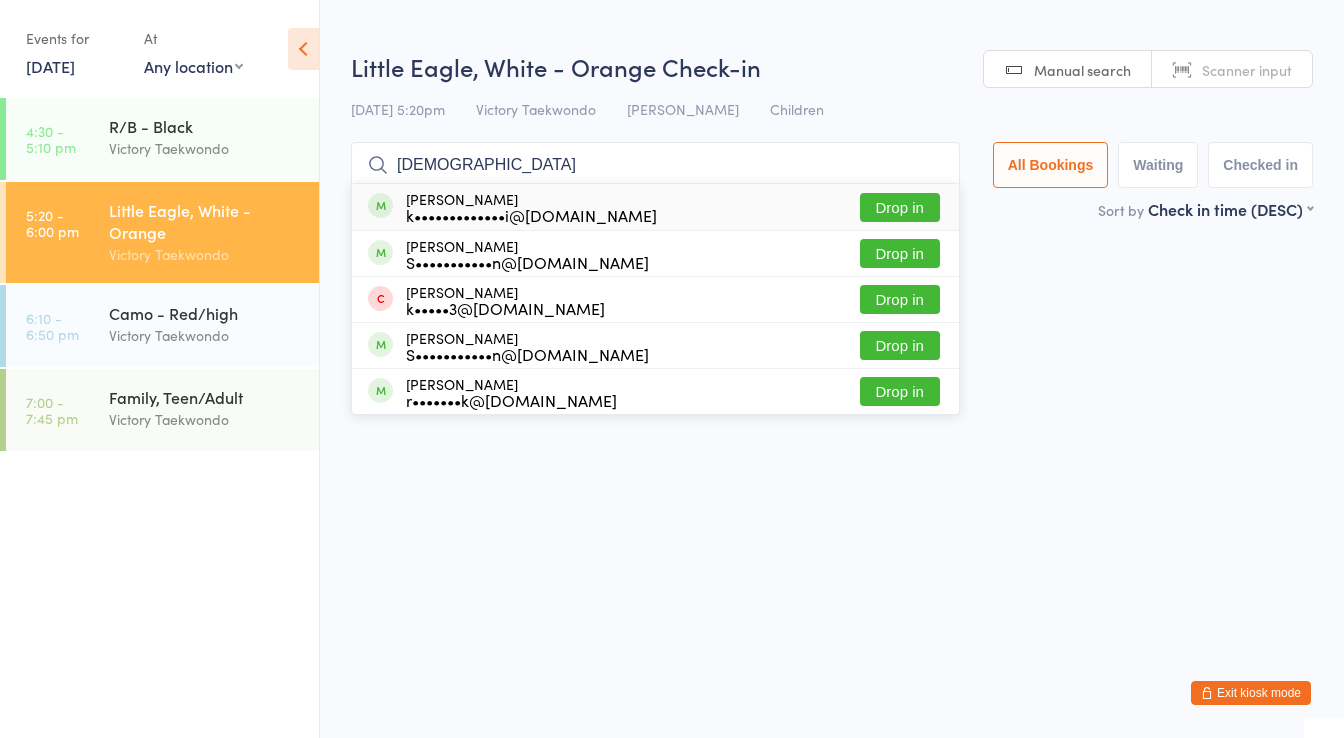type on "krisha" 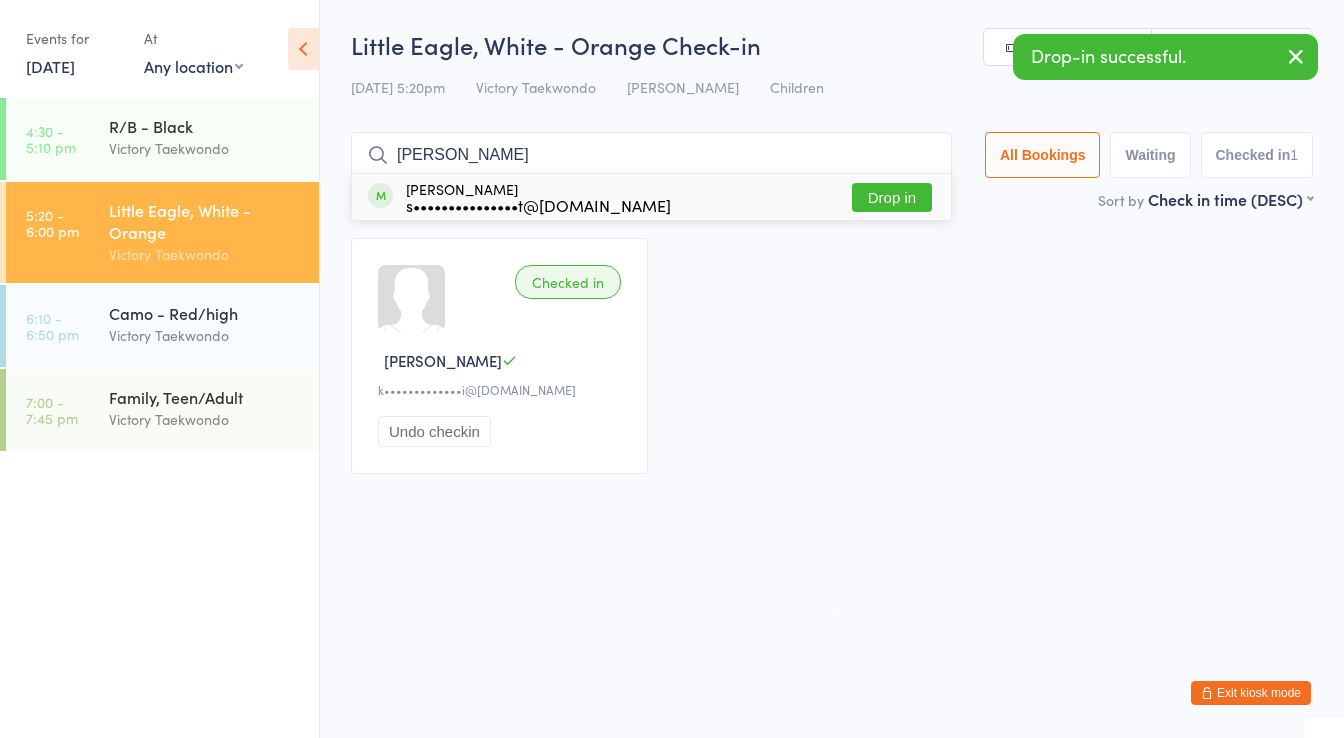type on "cody" 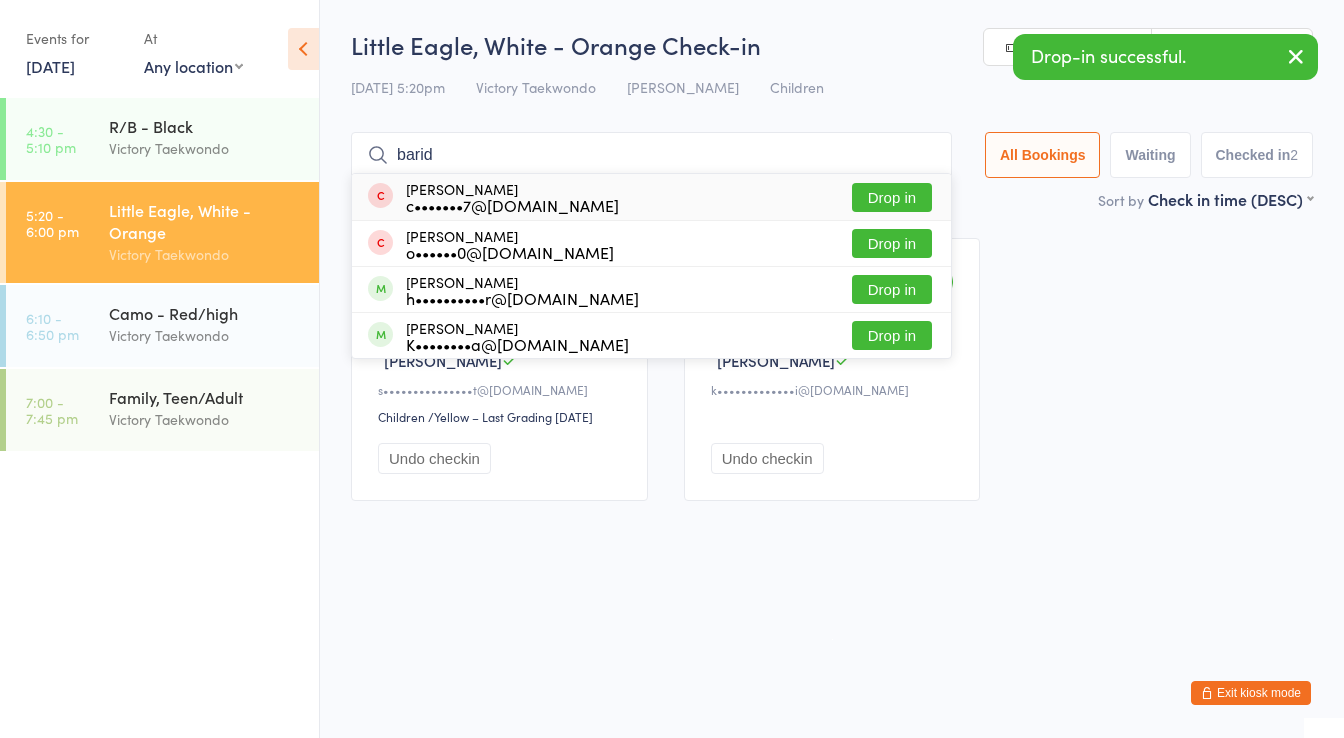 type on "barid" 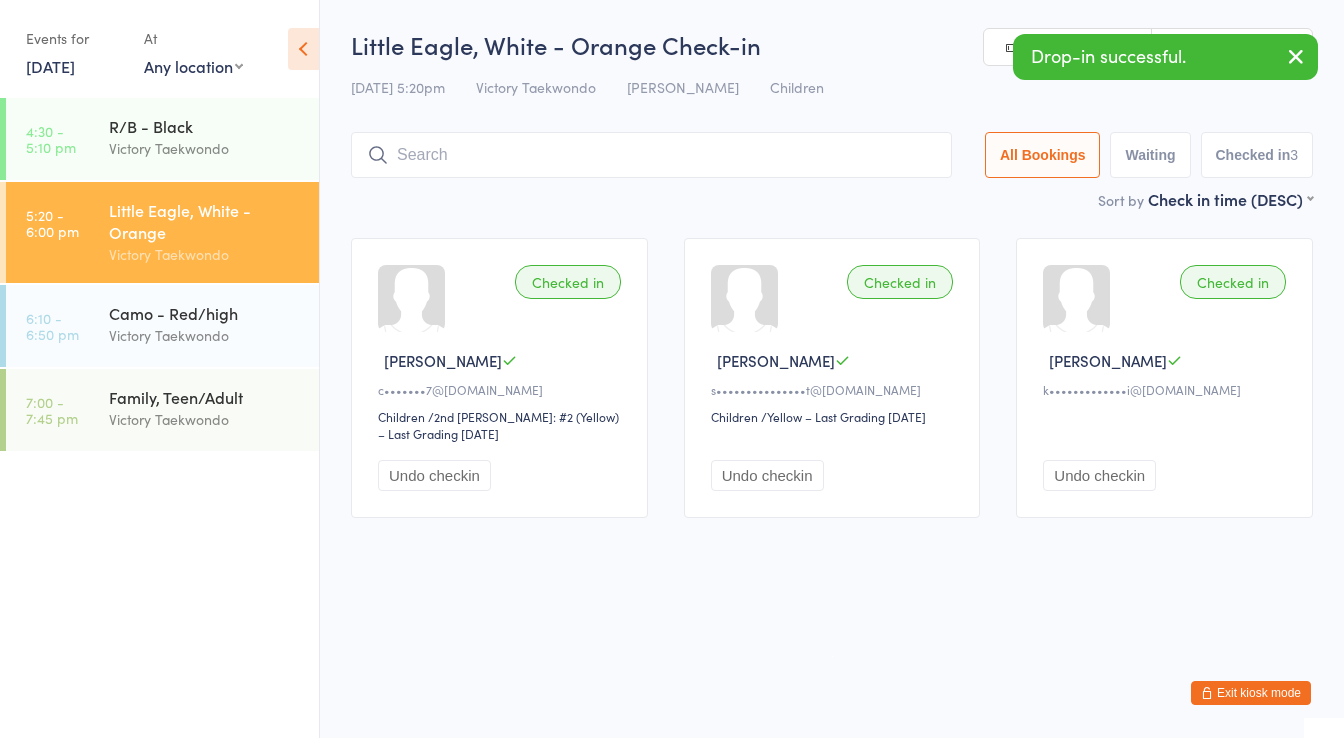 click on "Exit kiosk mode" at bounding box center [1251, 693] 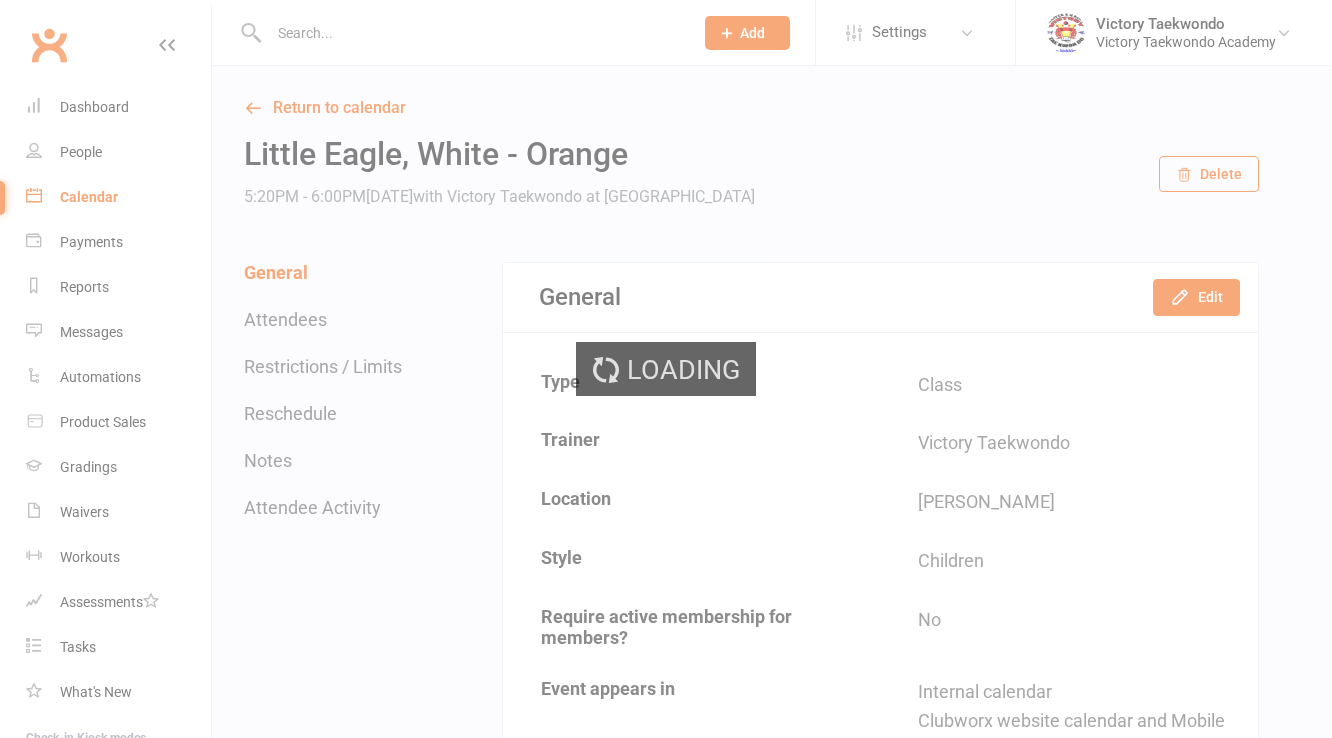 scroll, scrollTop: 0, scrollLeft: 0, axis: both 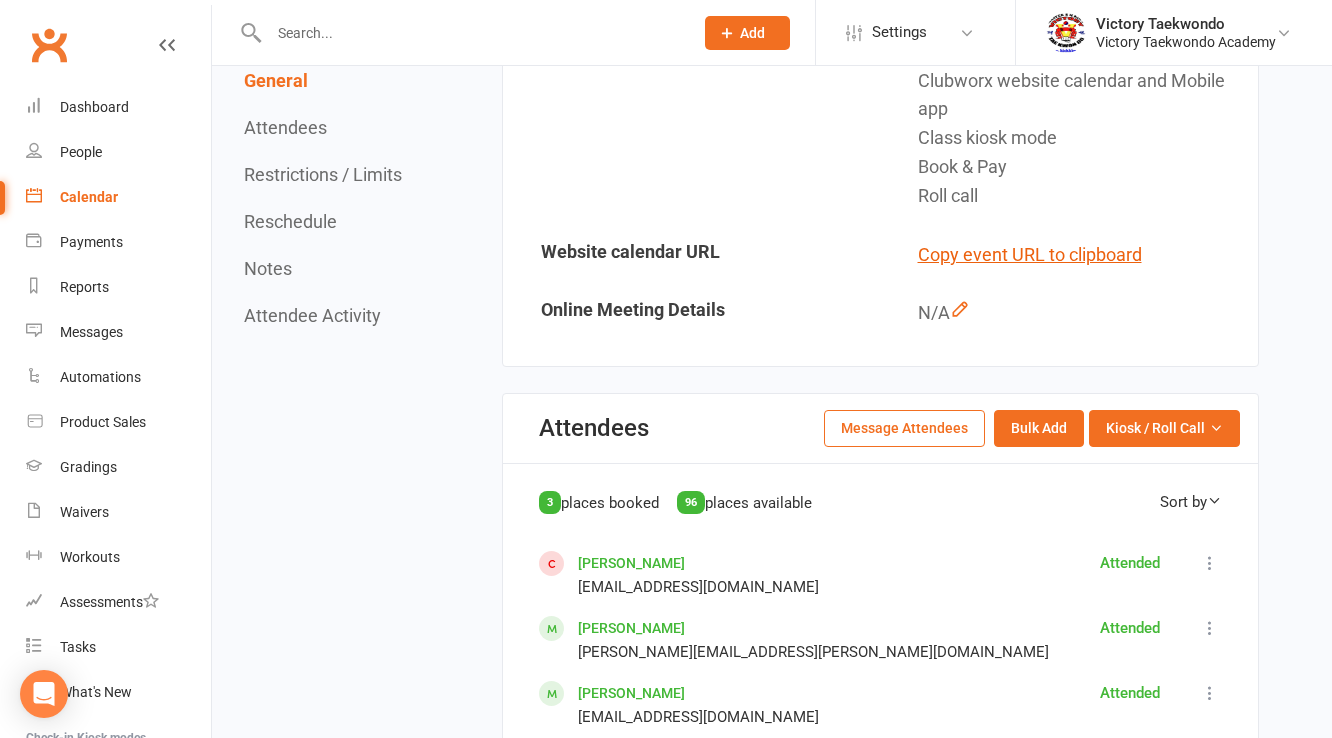 click at bounding box center [1210, 563] 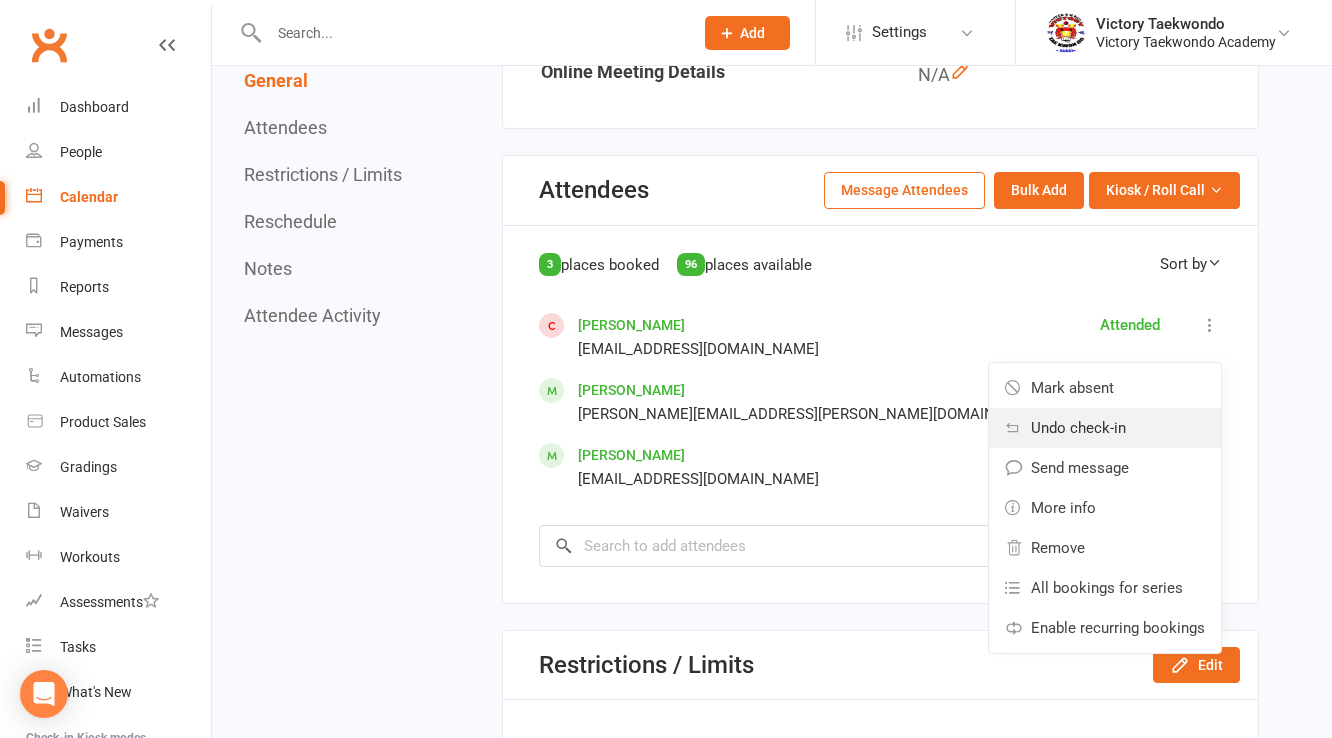scroll, scrollTop: 1040, scrollLeft: 0, axis: vertical 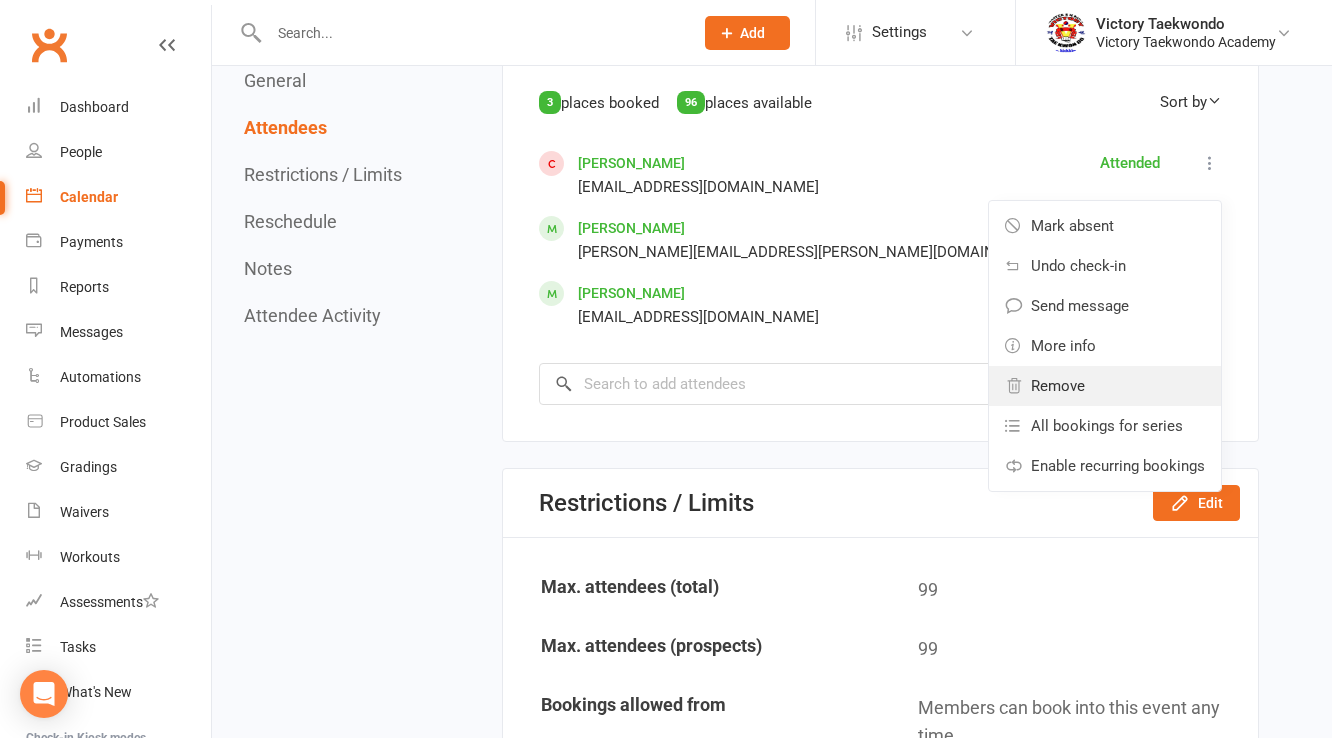 click on "Remove" at bounding box center [1058, 386] 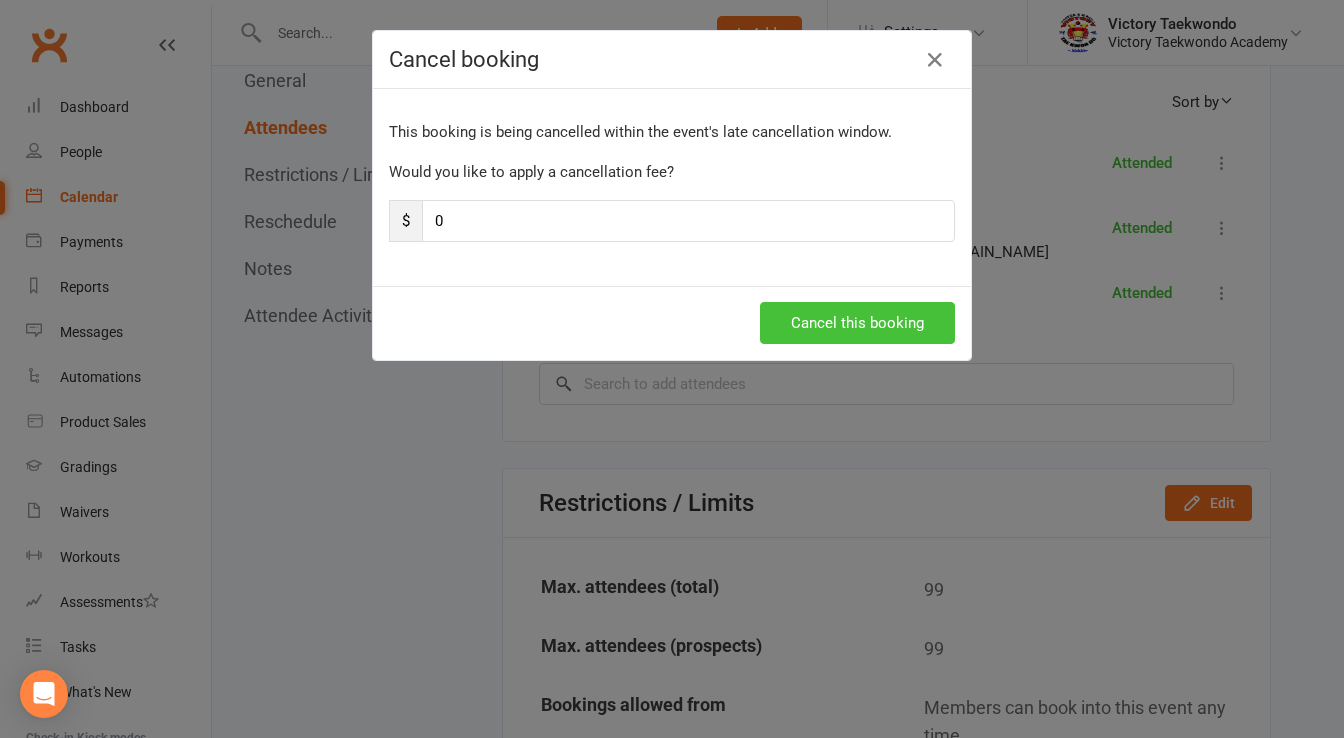 click on "Cancel this booking" at bounding box center [857, 323] 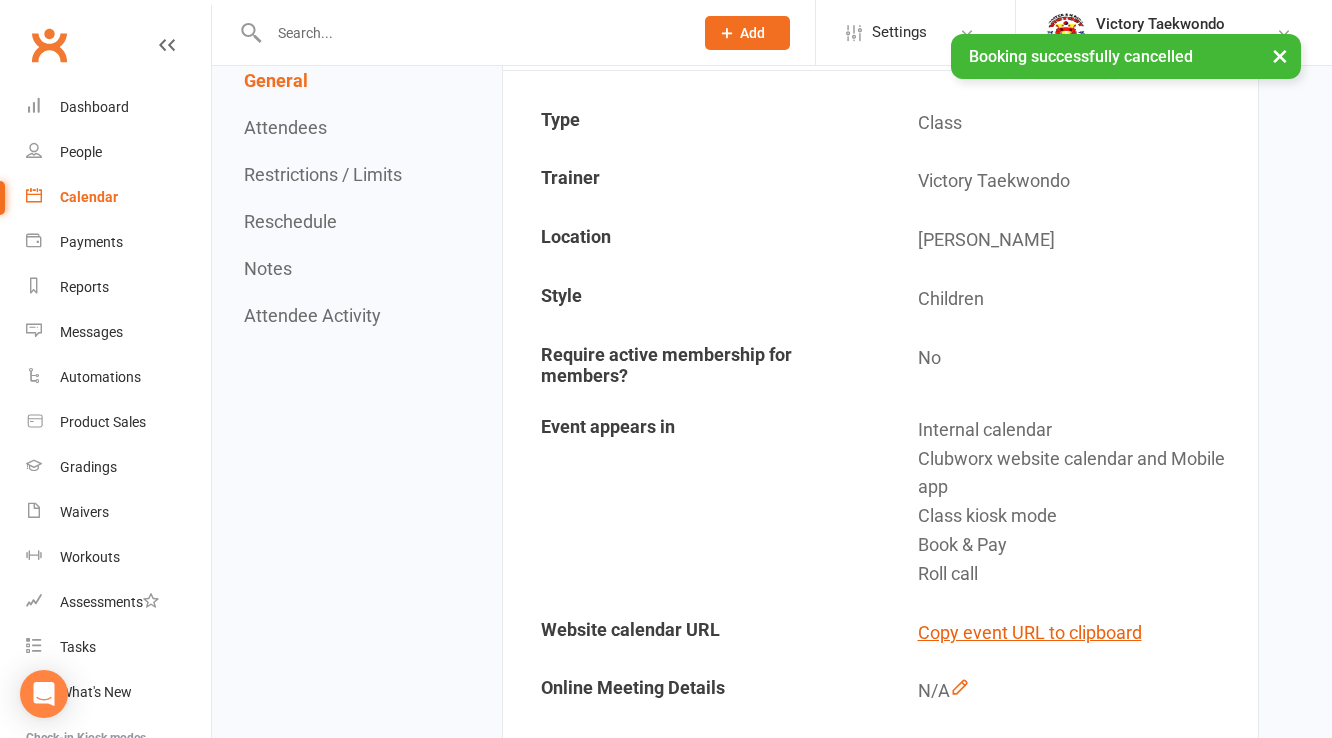 scroll, scrollTop: 0, scrollLeft: 0, axis: both 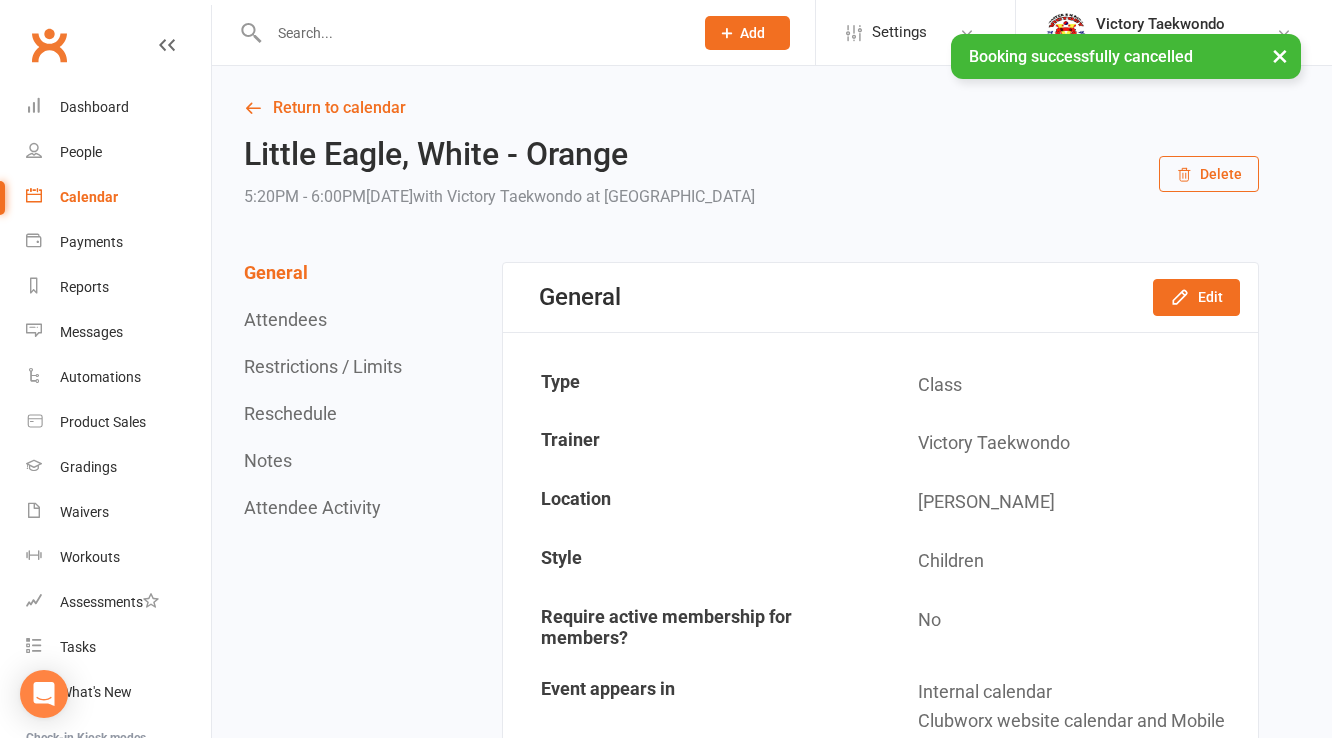 click on "Calendar" at bounding box center (118, 197) 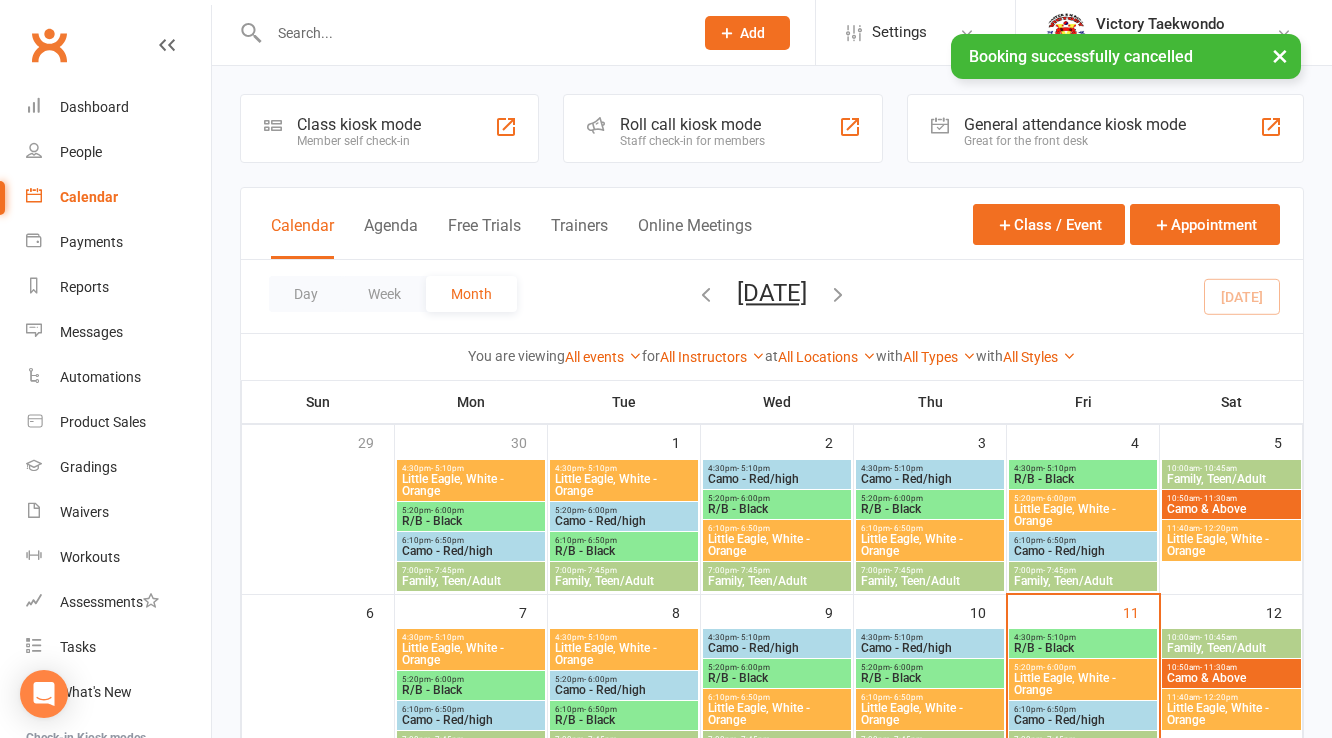 click on "Member self check-in" at bounding box center [359, 141] 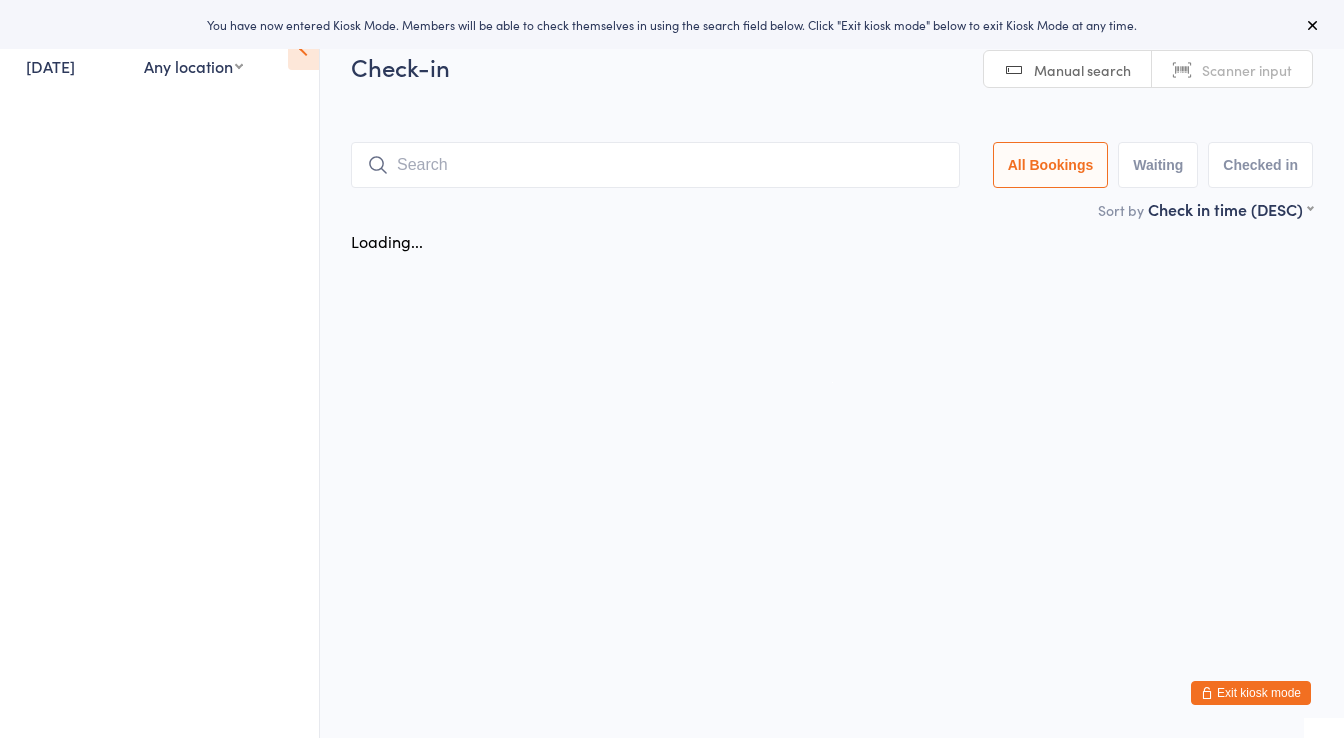 scroll, scrollTop: 0, scrollLeft: 0, axis: both 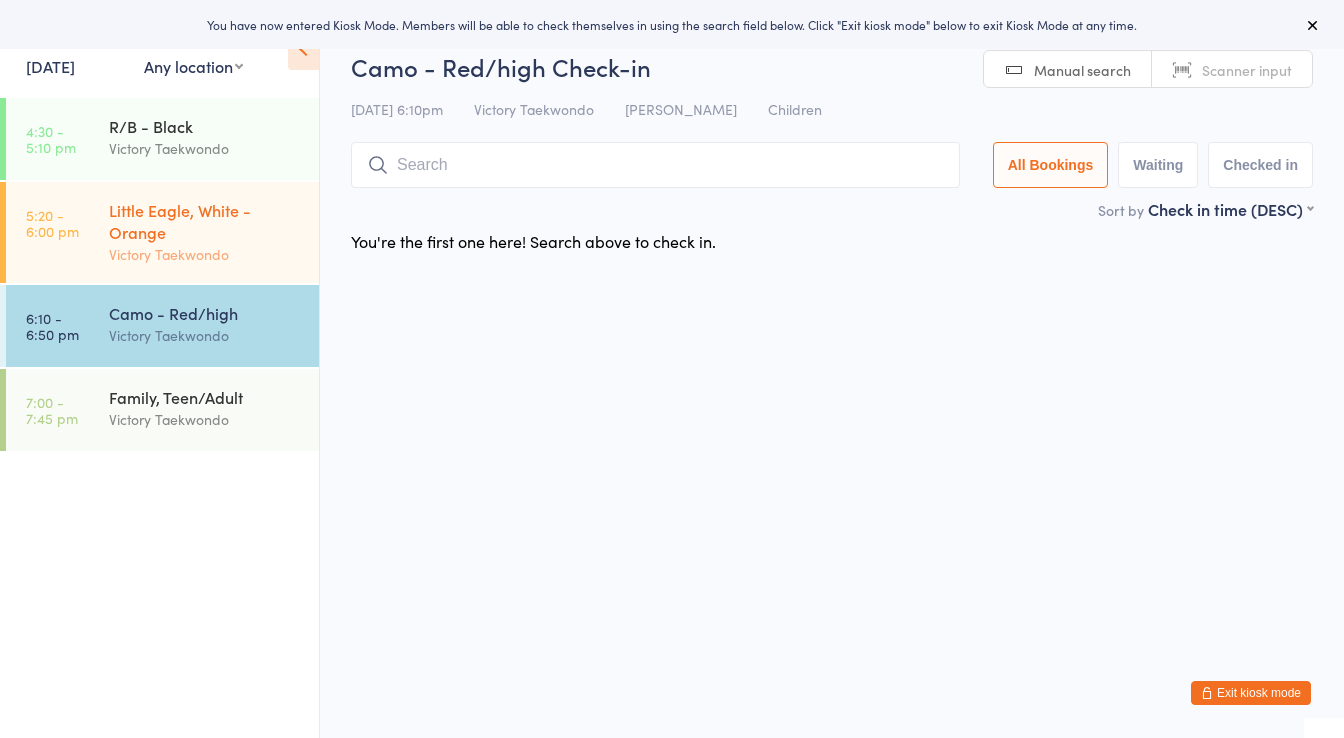 click on "Victory Taekwondo" at bounding box center (205, 254) 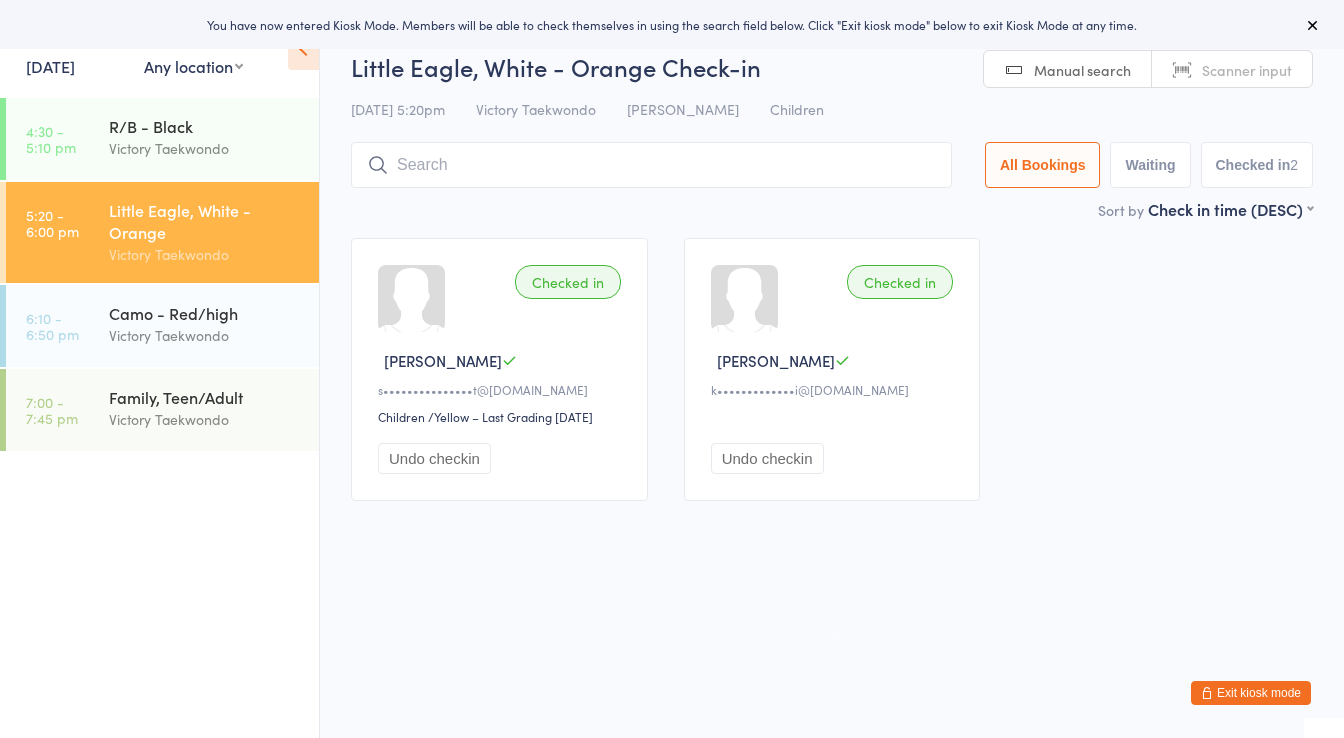 click at bounding box center (651, 165) 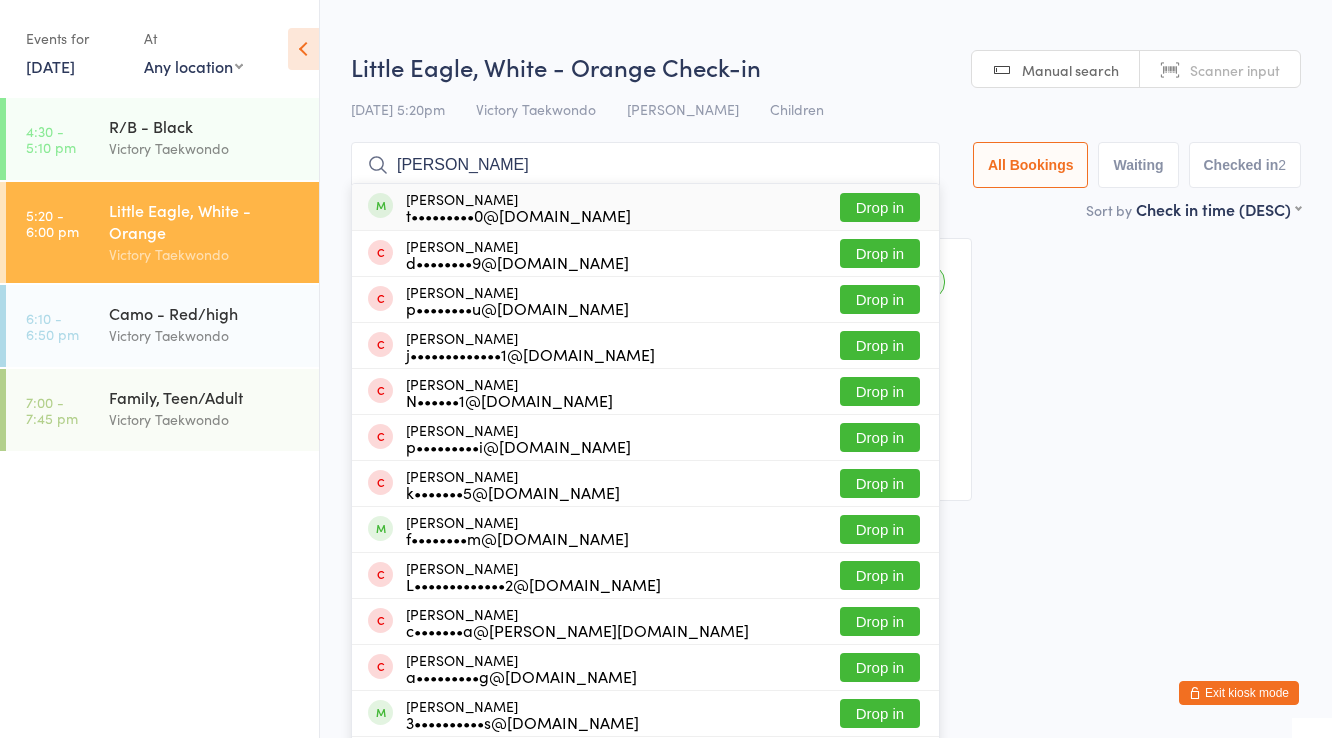type on "[PERSON_NAME]" 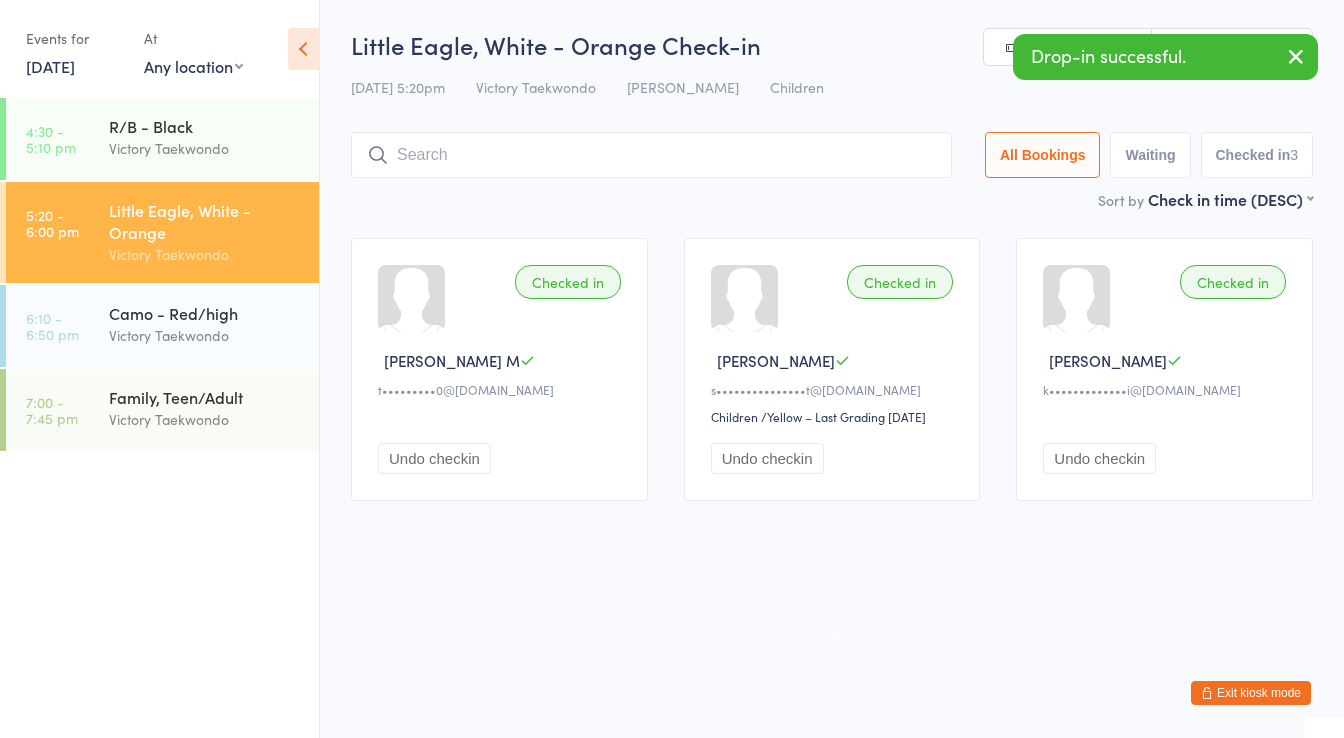 click at bounding box center (651, 155) 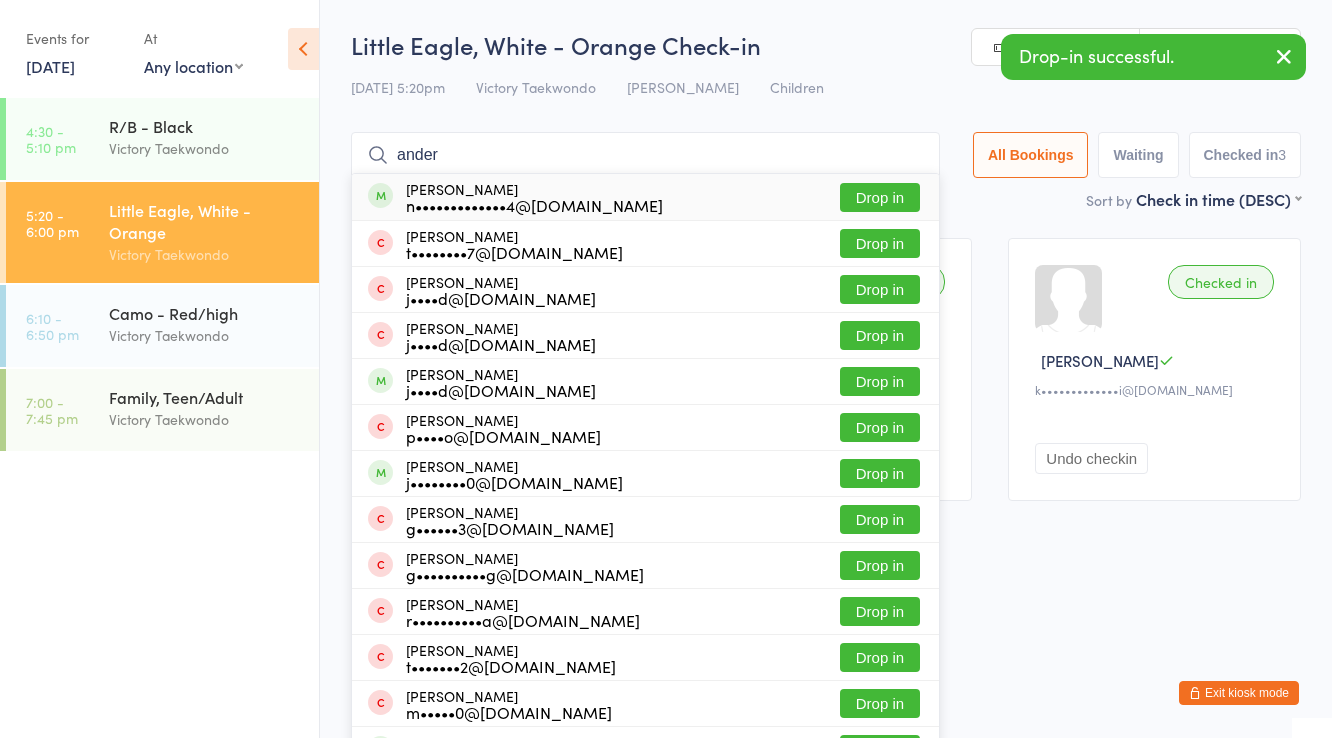 type on "ander" 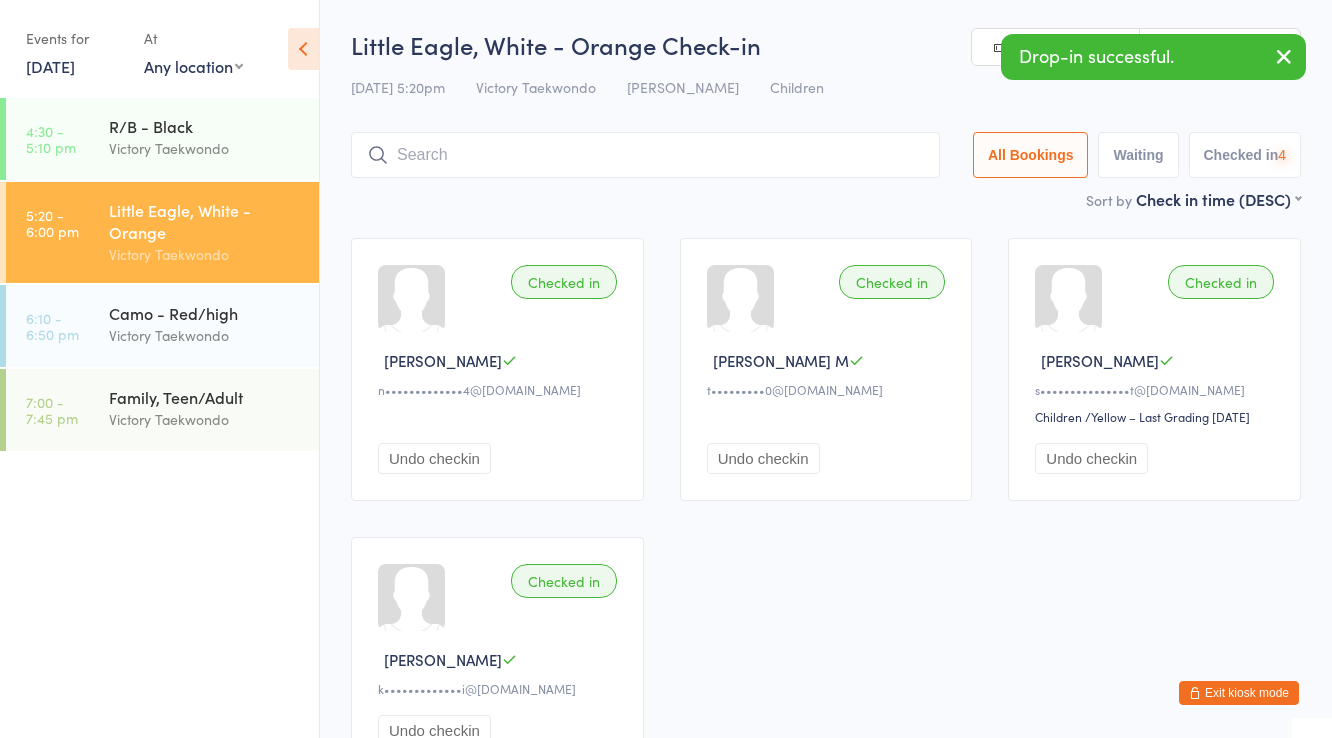 click at bounding box center (645, 155) 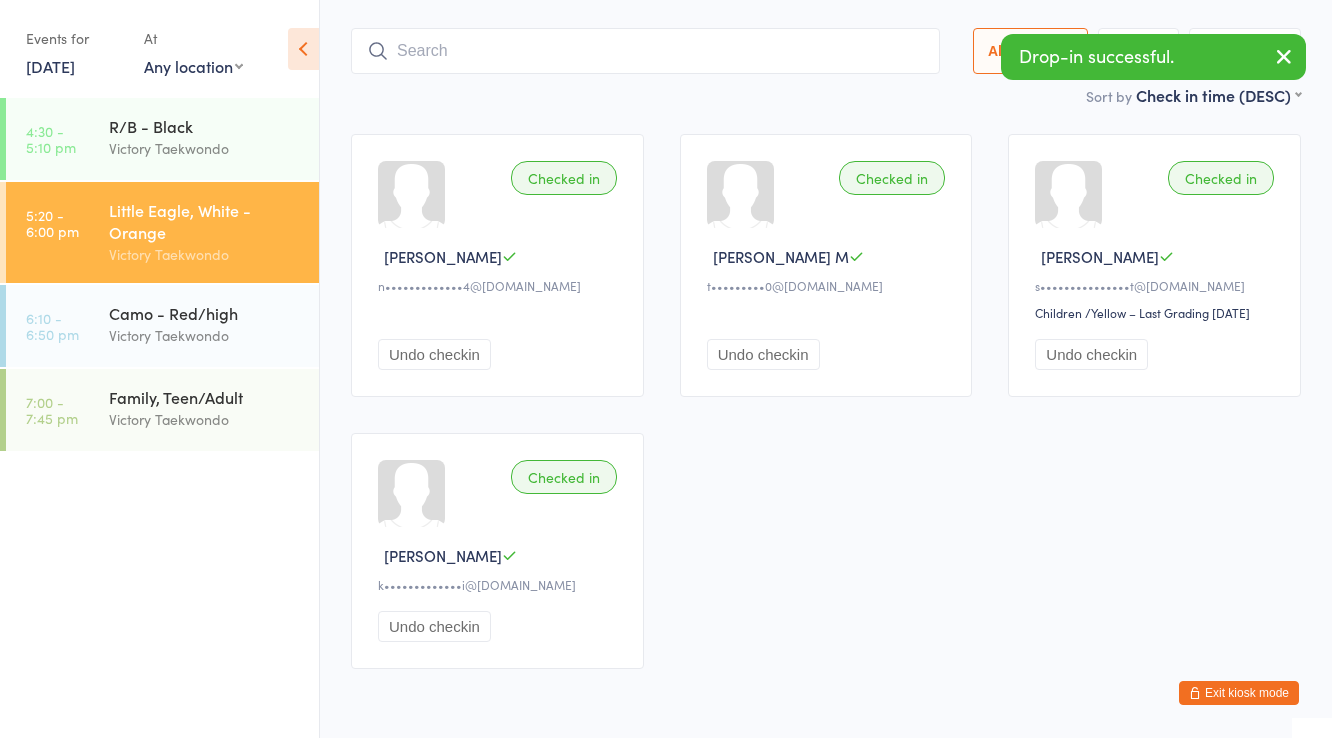 scroll, scrollTop: 132, scrollLeft: 0, axis: vertical 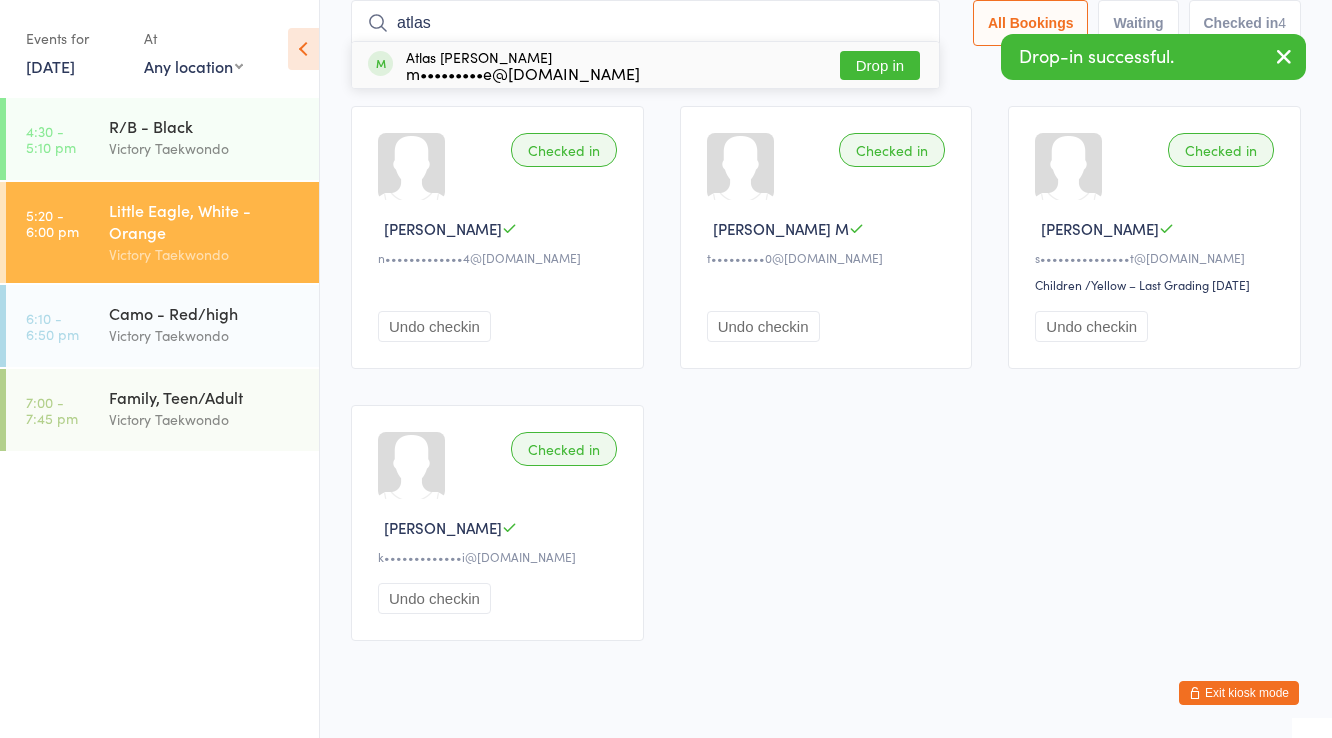 type on "atlas" 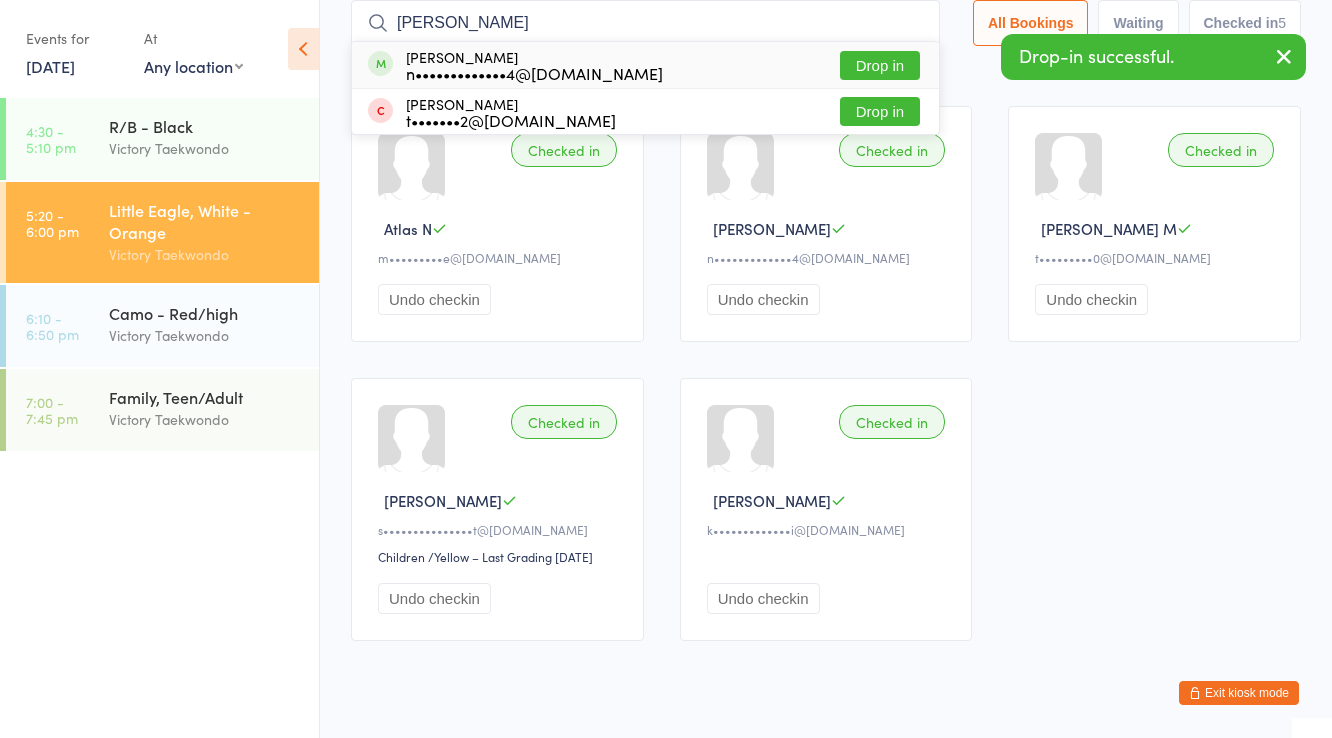 type on "alfredo" 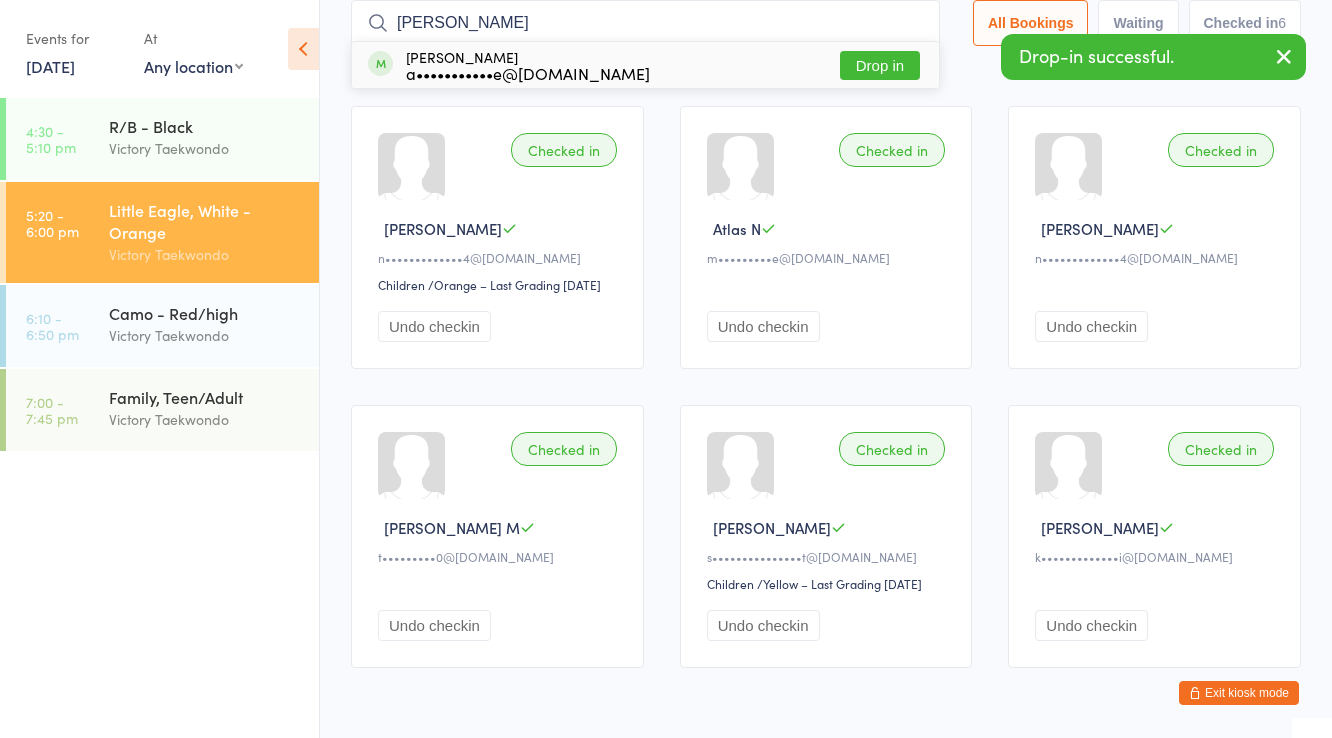 type on "varad" 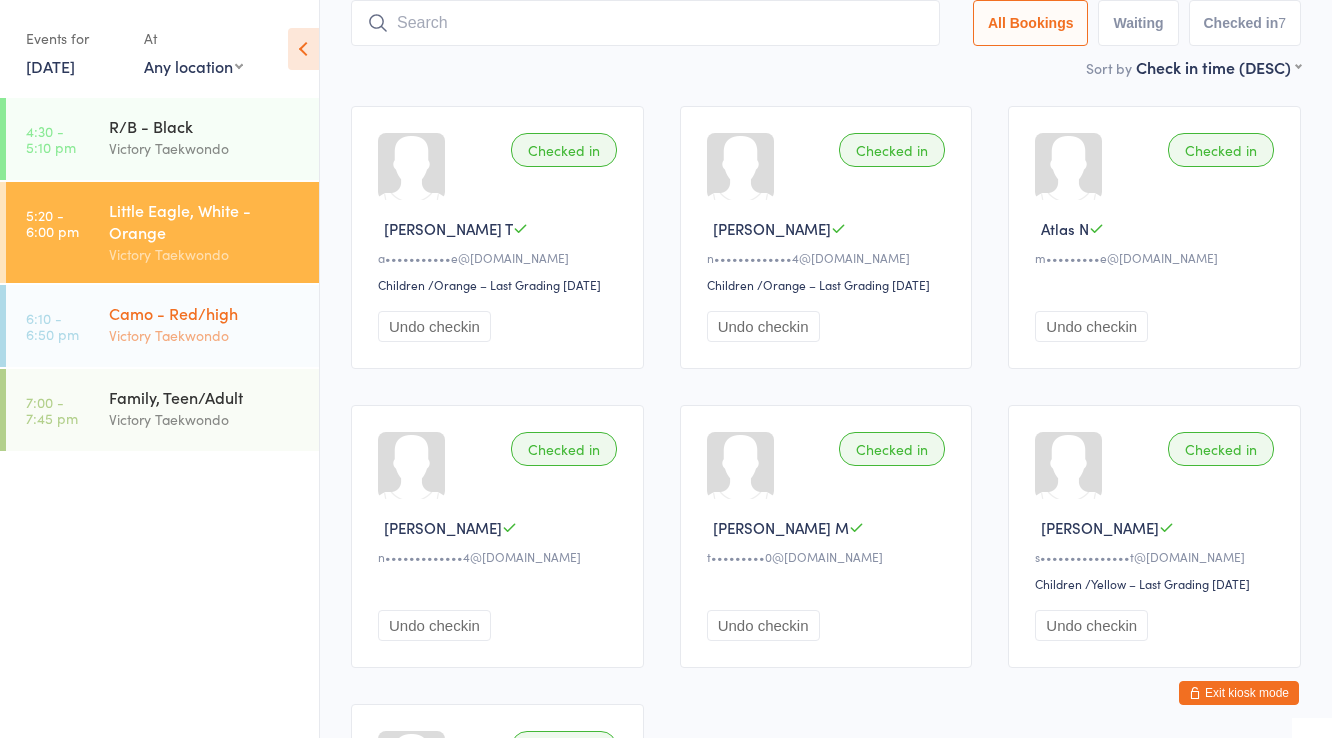 click on "Victory Taekwondo" at bounding box center [205, 335] 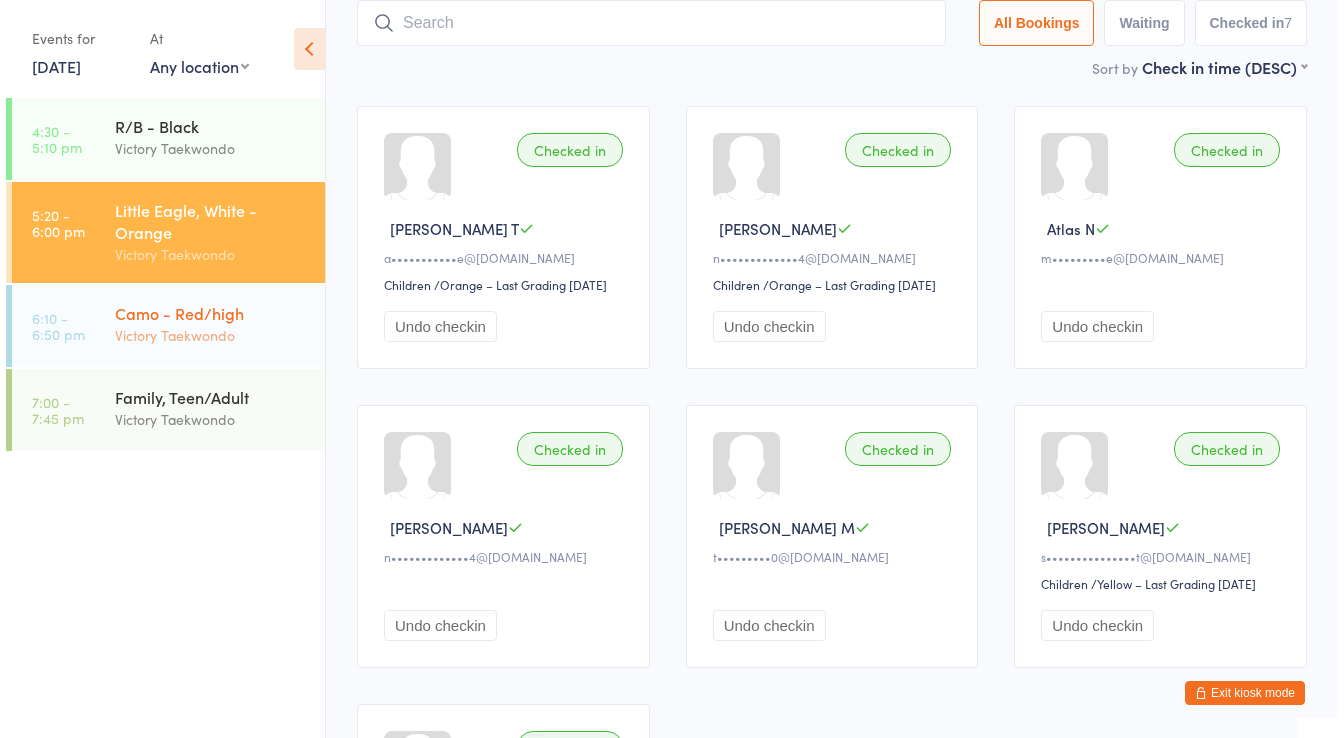 scroll, scrollTop: 0, scrollLeft: 0, axis: both 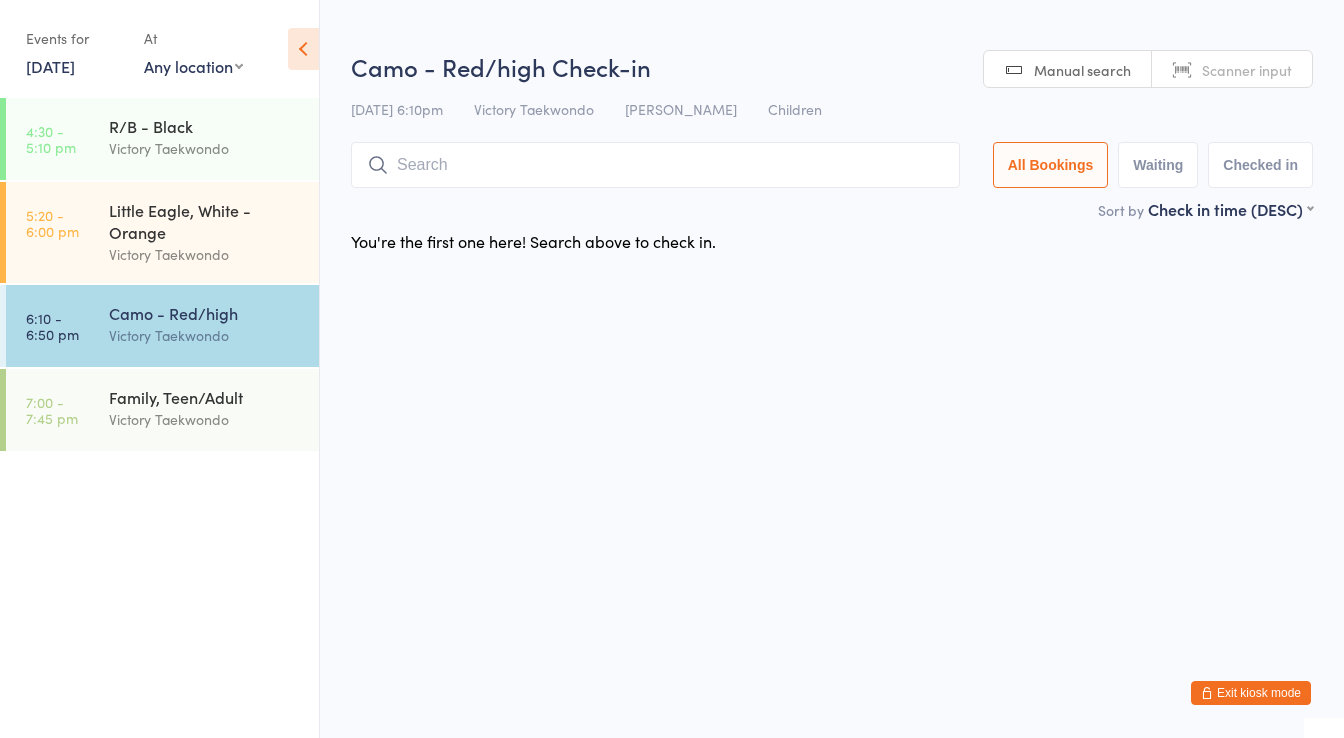 click at bounding box center (655, 165) 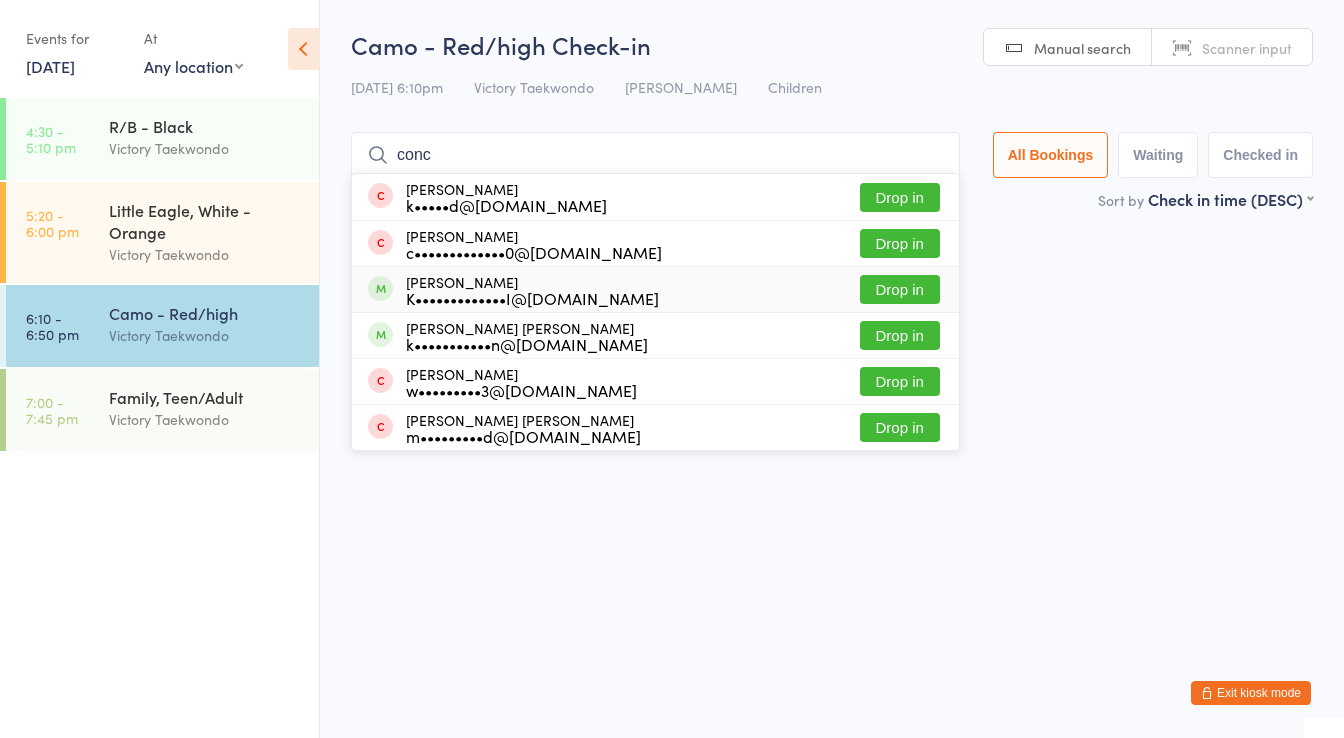 type on "conc" 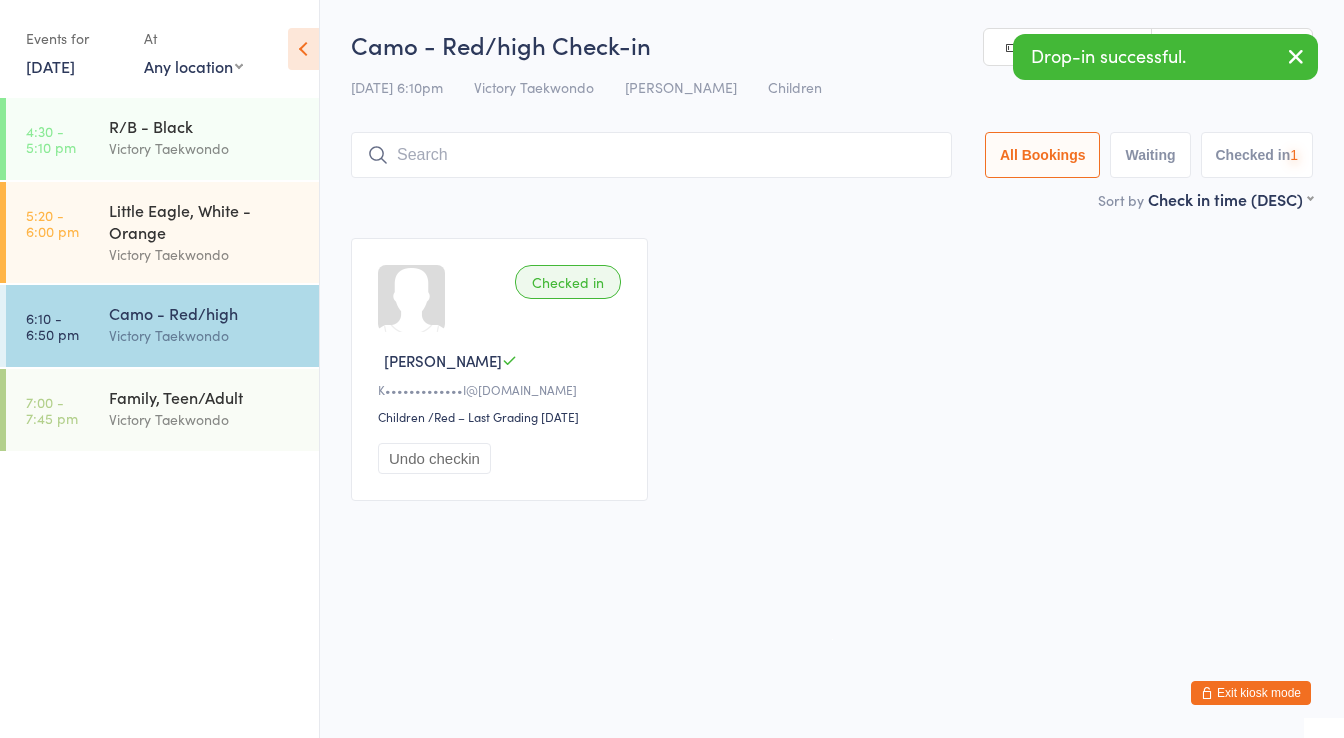 click at bounding box center [651, 155] 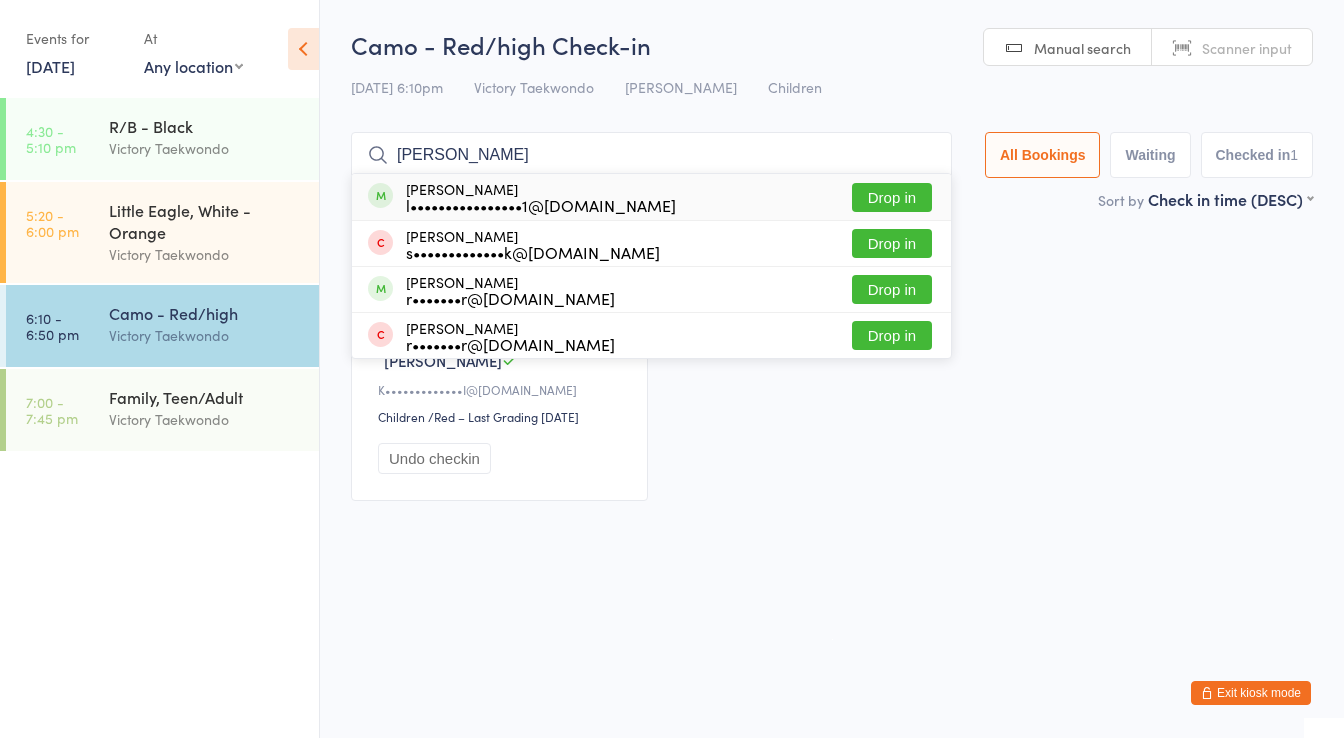 type on "simon wa" 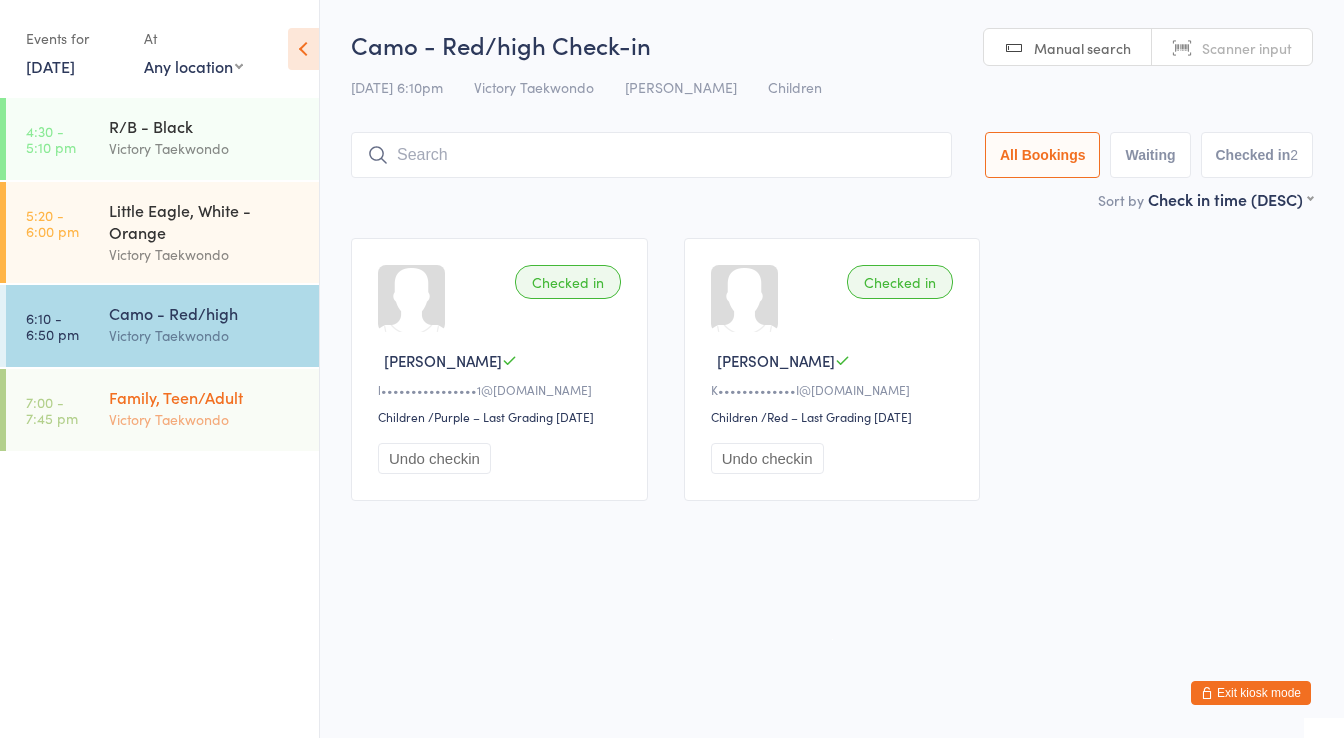 click on "Victory Taekwondo" at bounding box center [205, 419] 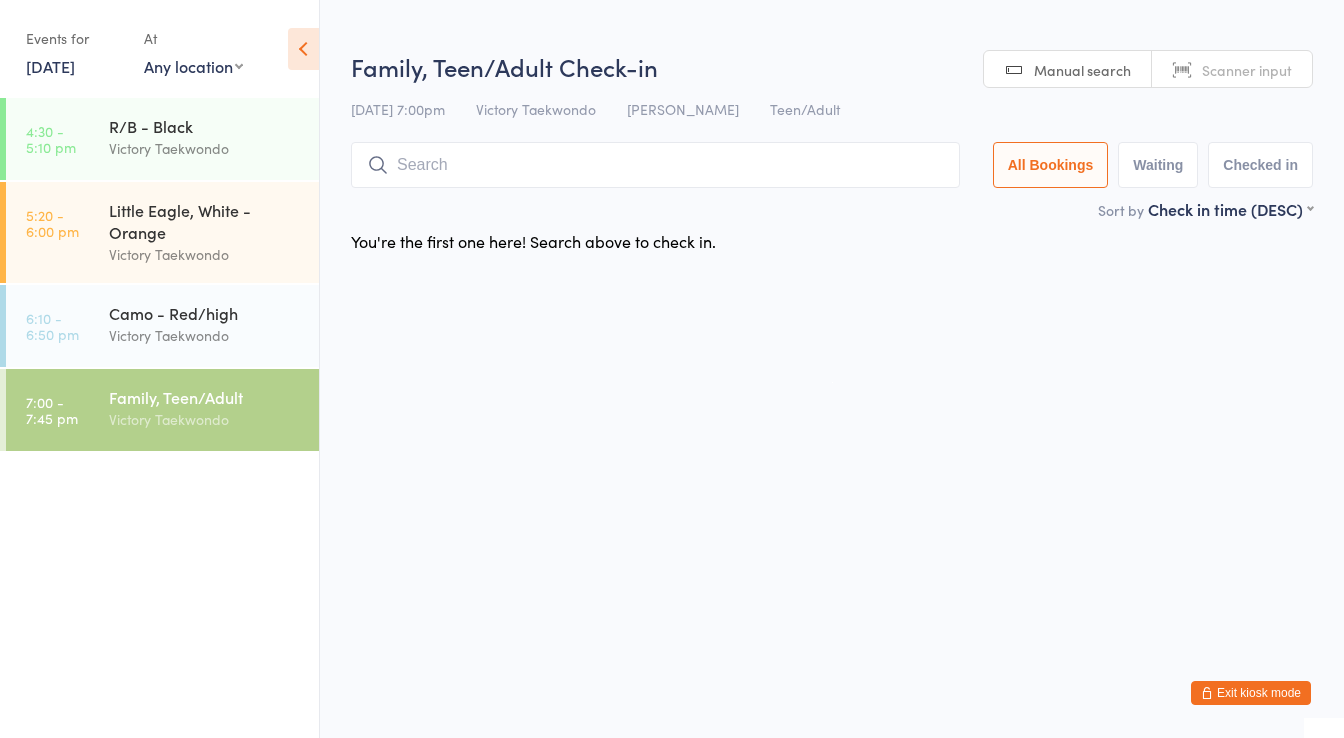click at bounding box center (655, 165) 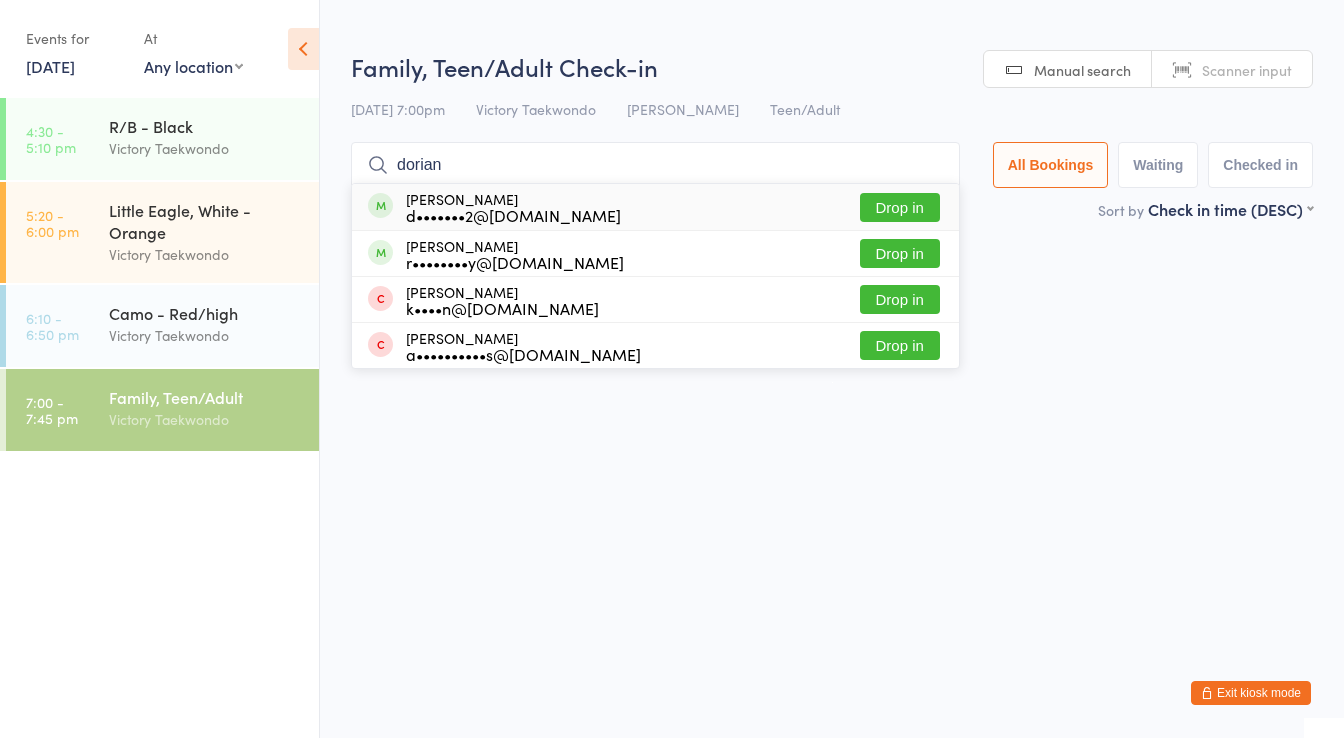 type on "dorian" 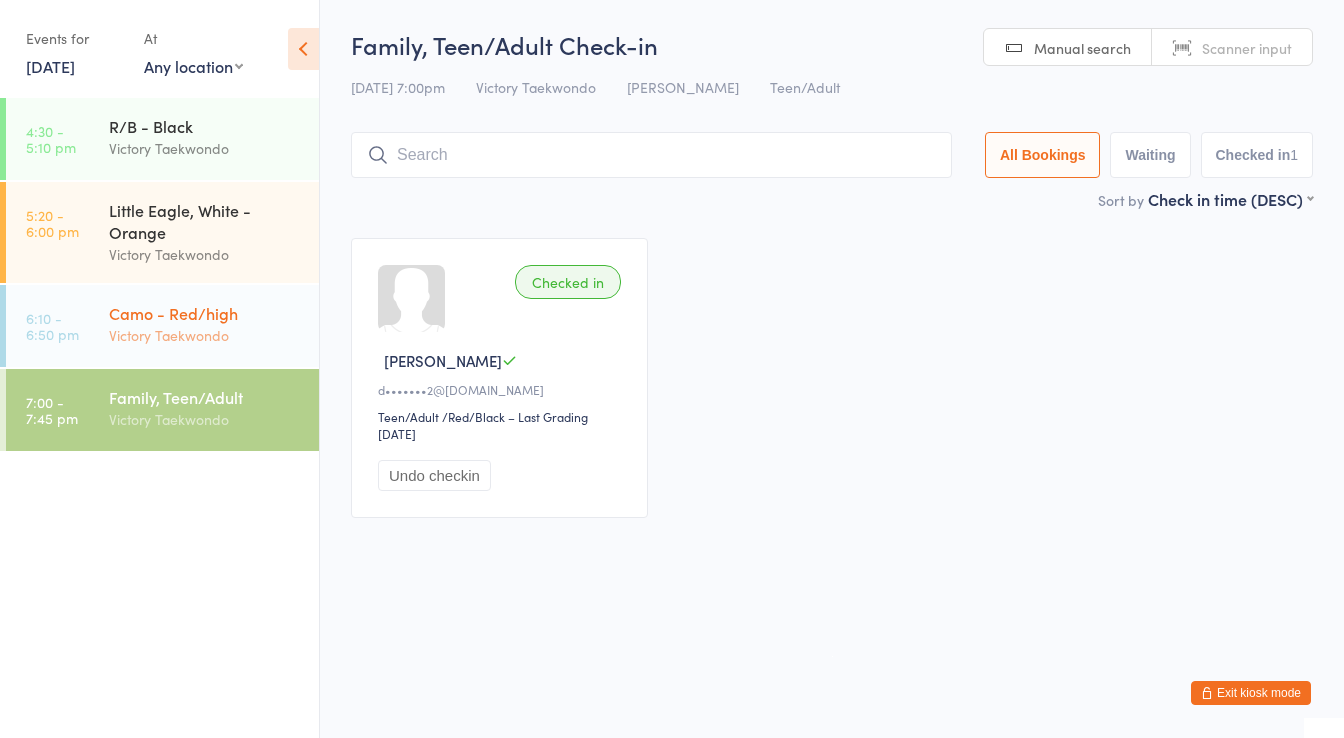 click on "Camo - Red/high Victory Taekwondo" at bounding box center (214, 324) 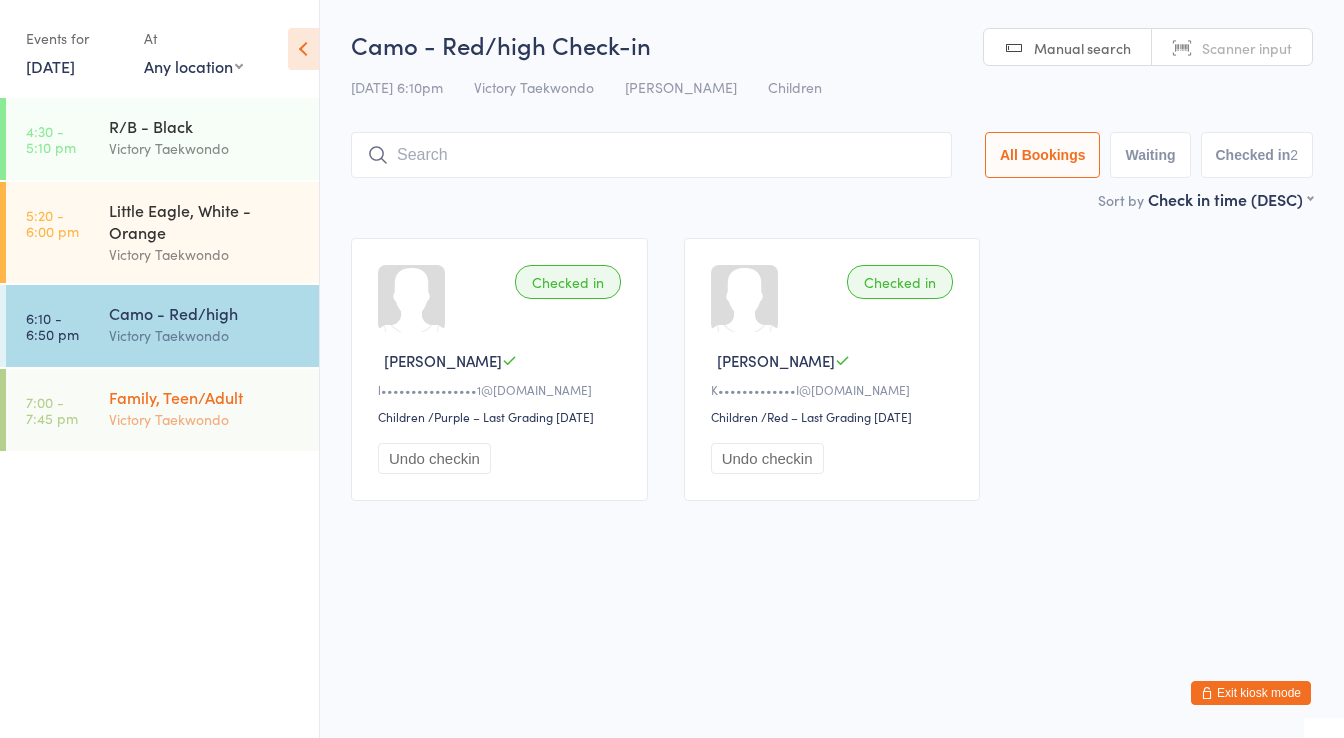 click on "Family, Teen/Adult" at bounding box center [205, 397] 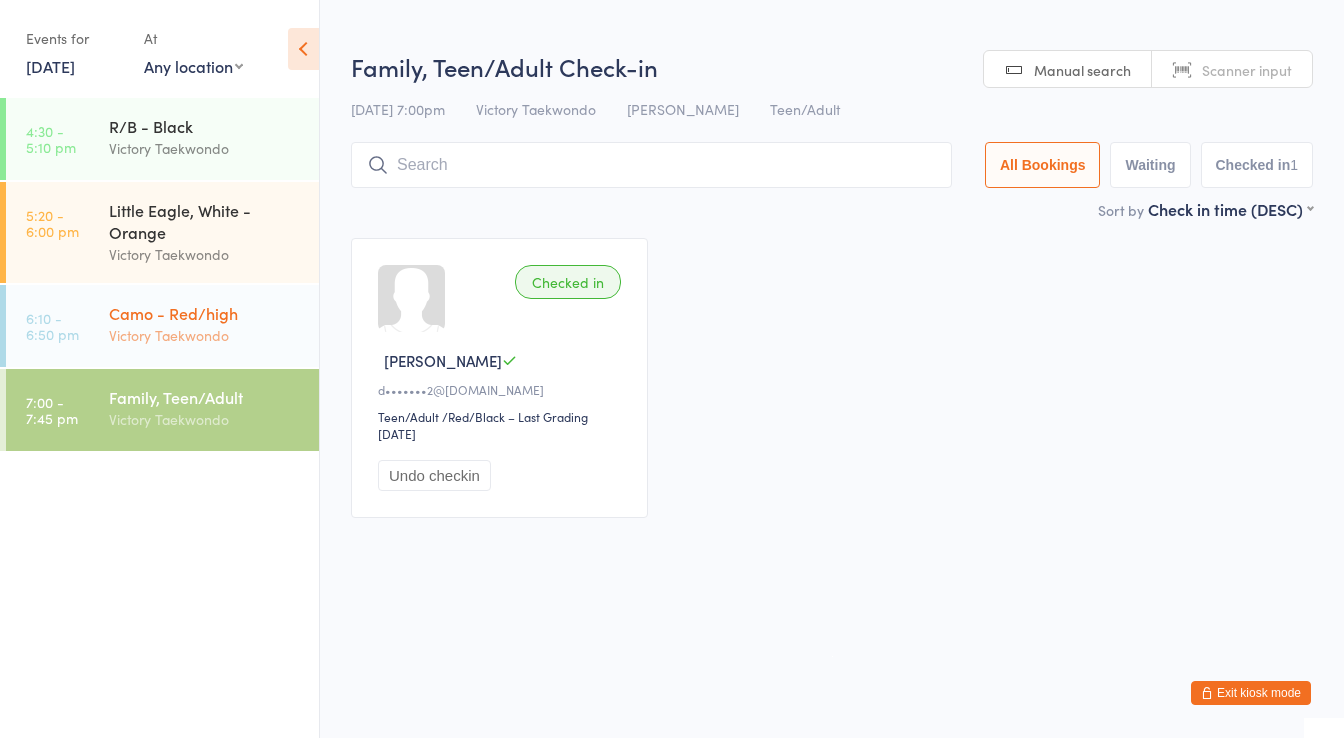 click on "Camo - Red/high" at bounding box center (205, 313) 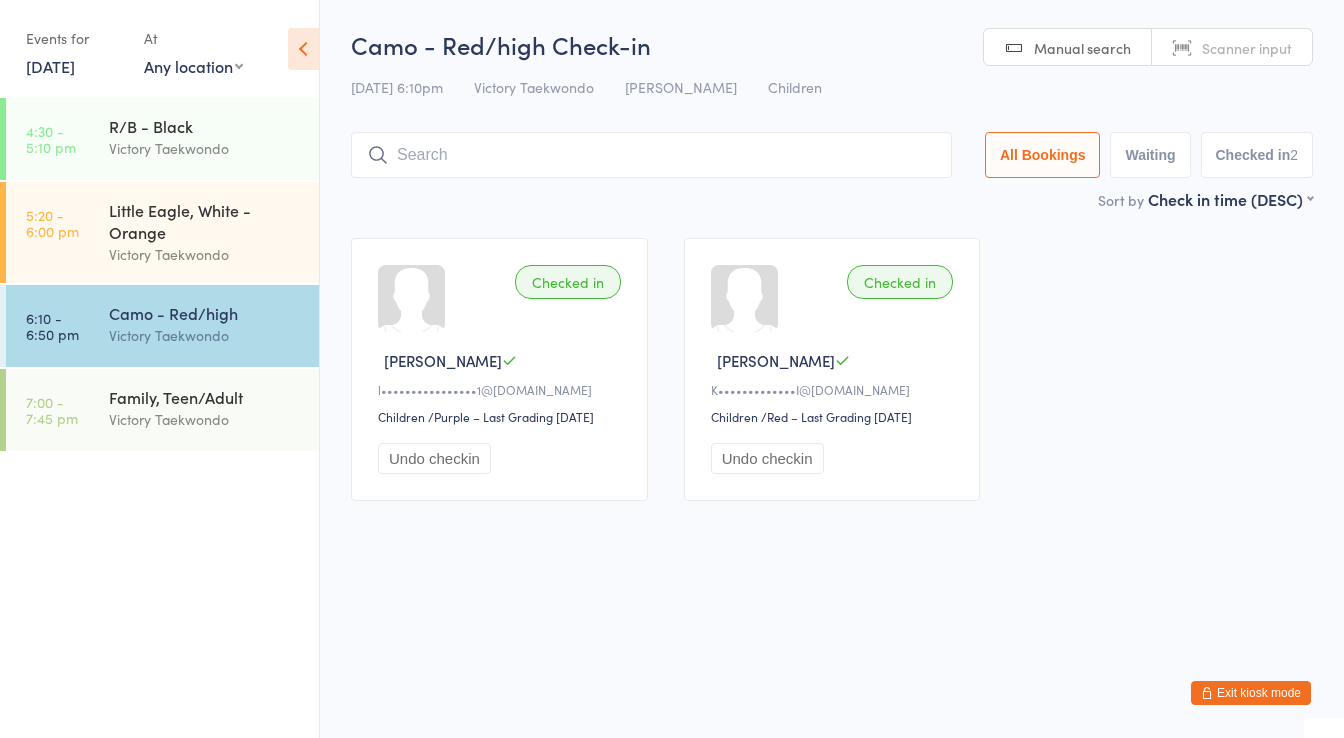 click at bounding box center (651, 155) 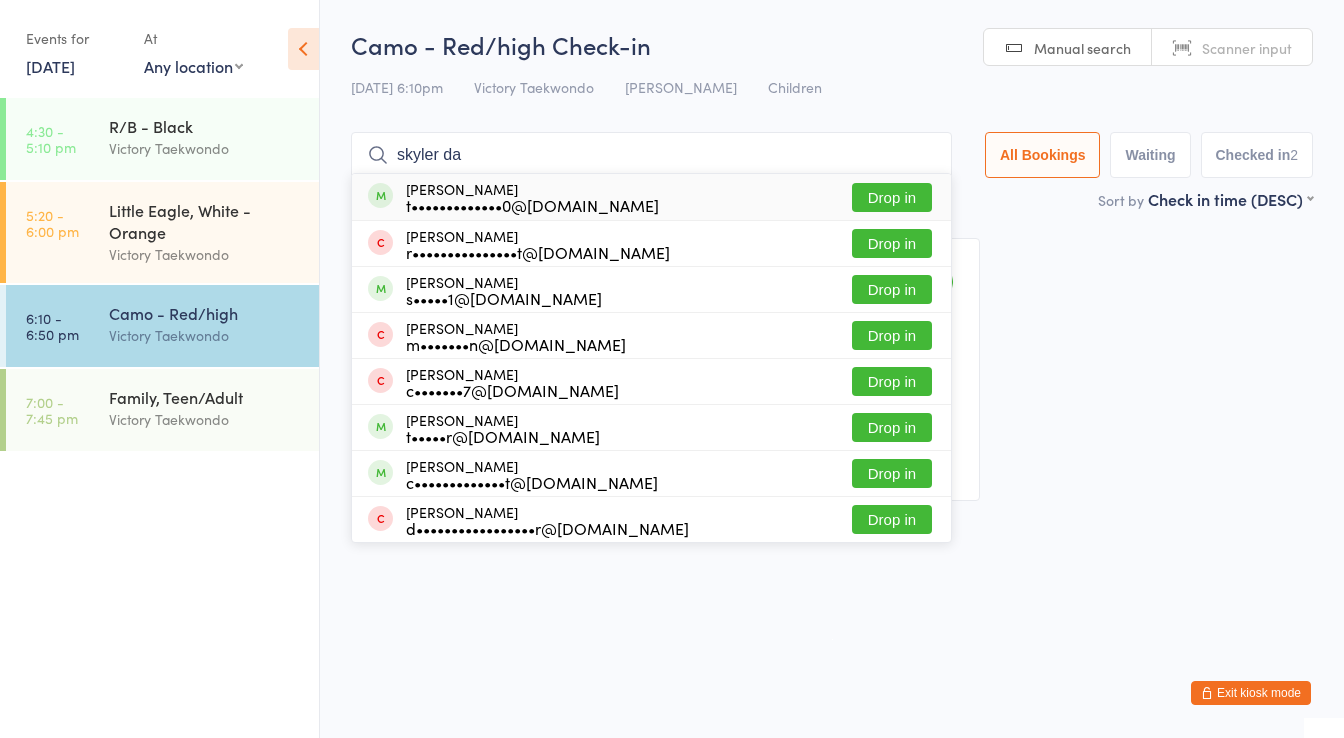 type on "skyler da" 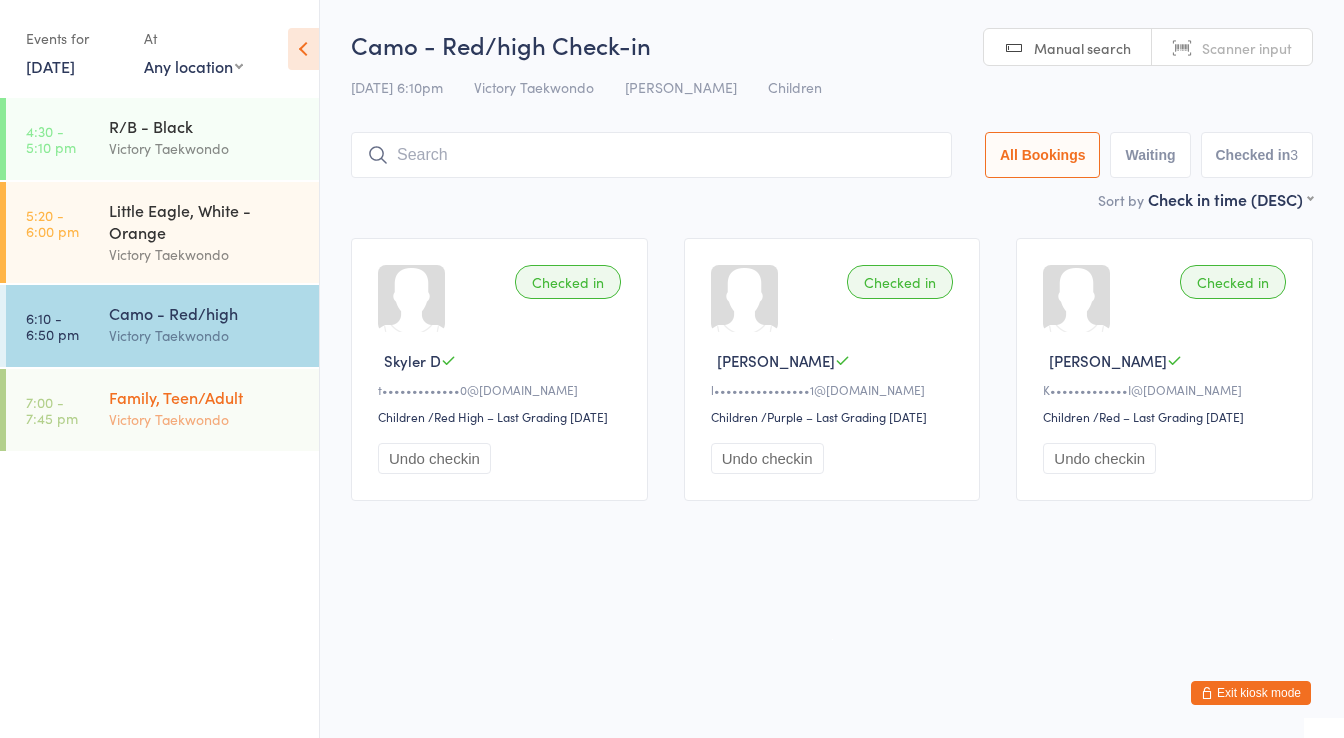 click on "Family, Teen/Adult Victory Taekwondo" at bounding box center (214, 408) 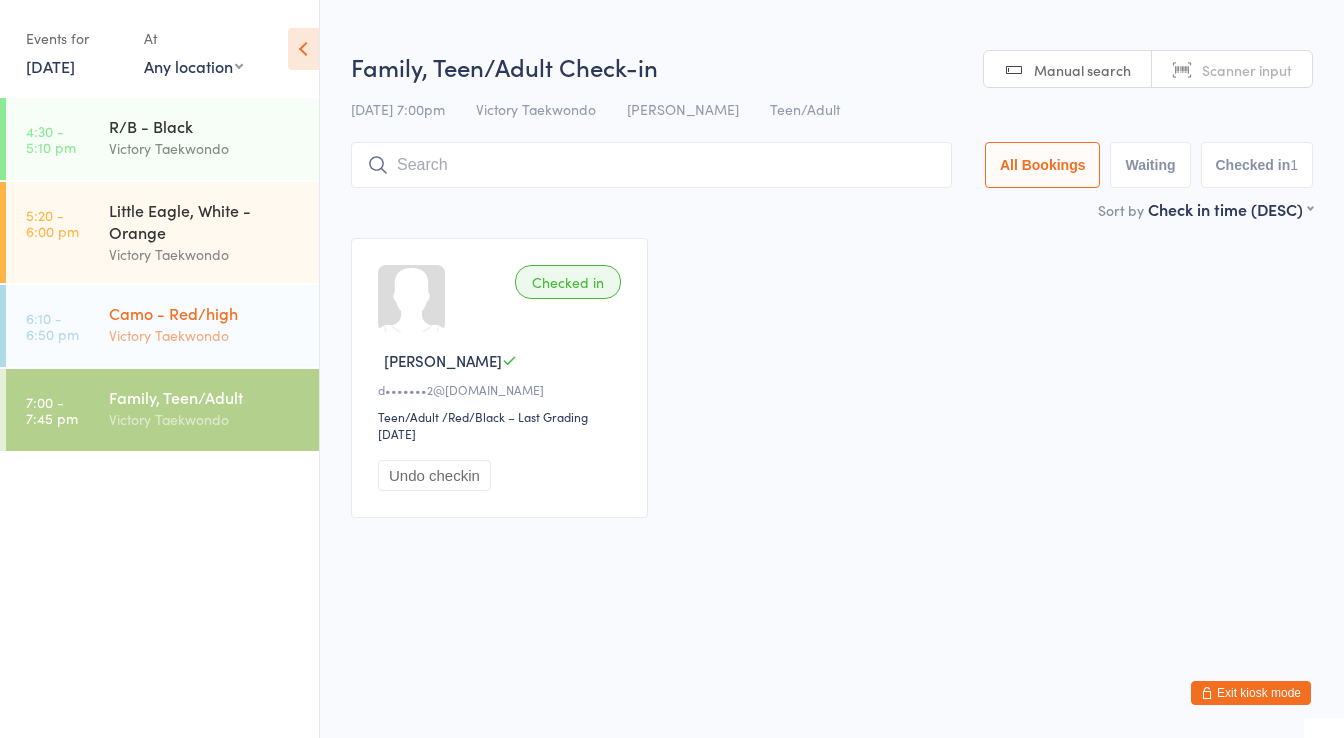 click on "Victory Taekwondo" at bounding box center [205, 335] 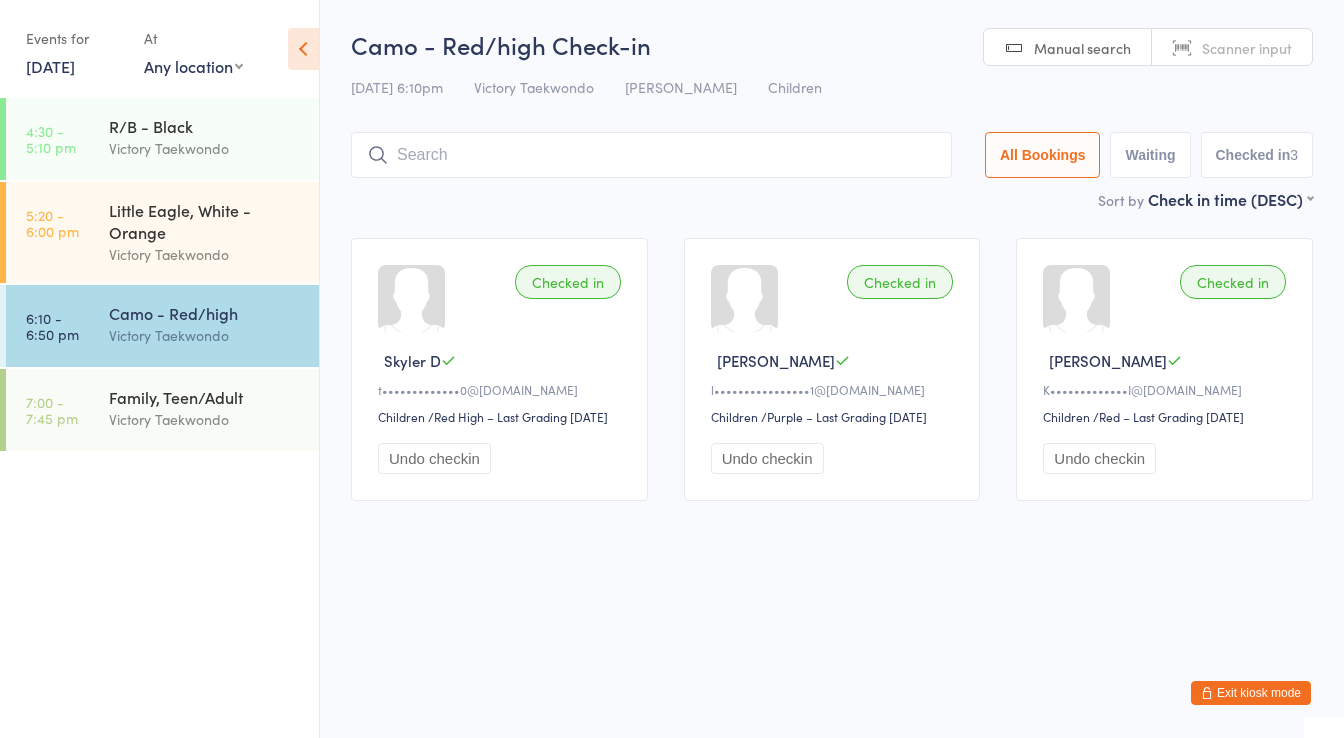 click on "Exit kiosk mode" at bounding box center [1251, 693] 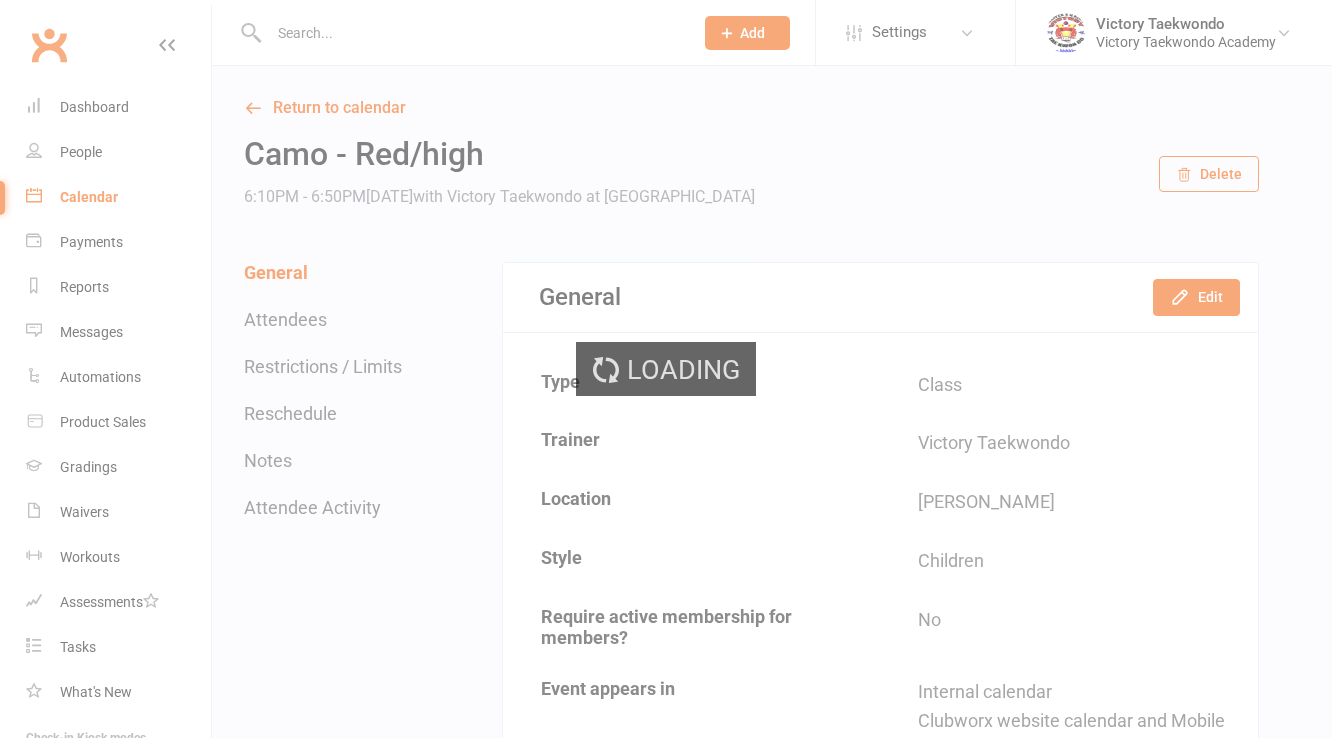 scroll, scrollTop: 0, scrollLeft: 0, axis: both 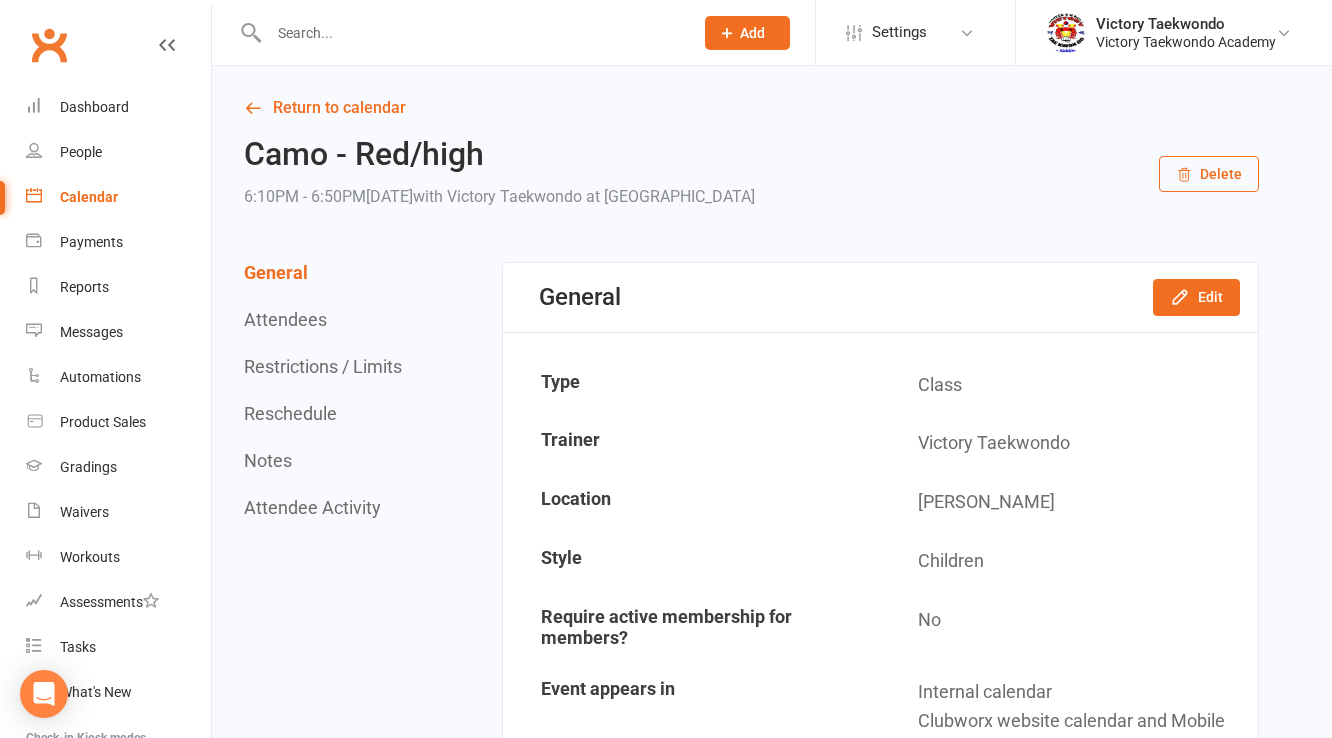 click at bounding box center [471, 33] 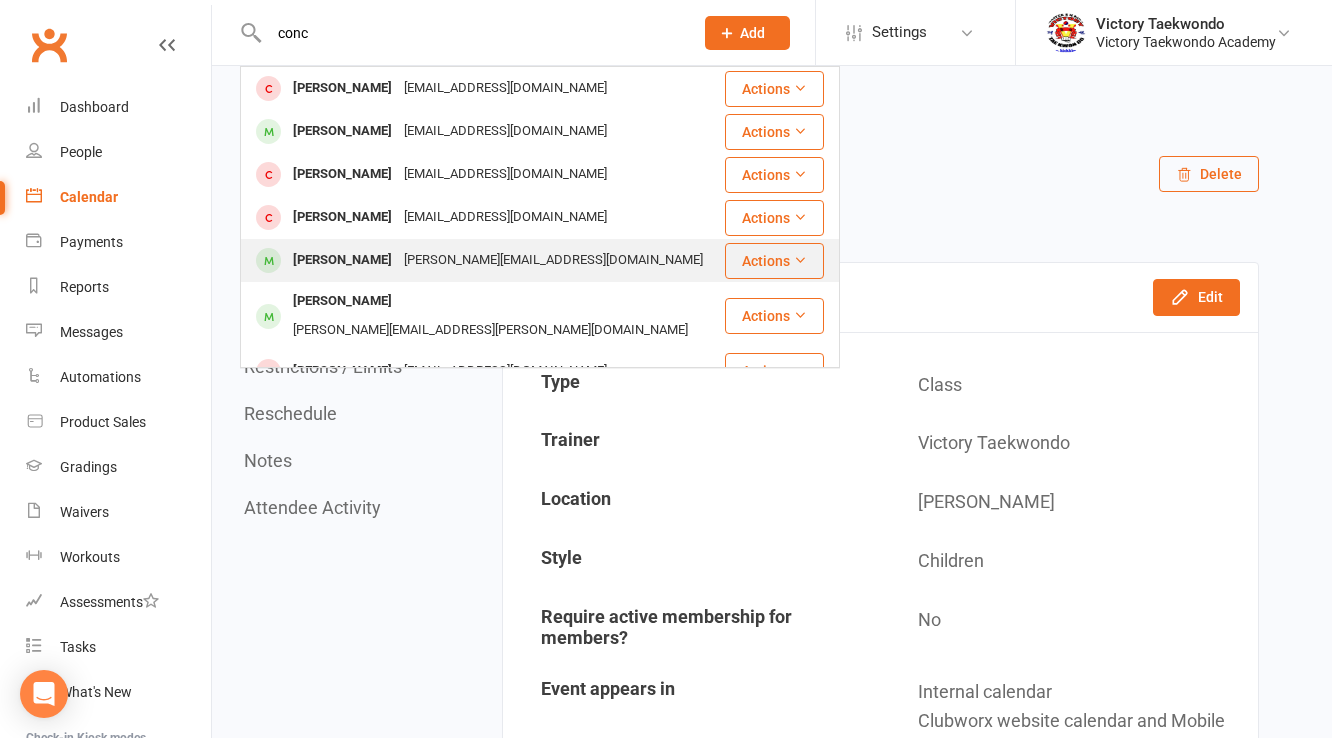 type on "conc" 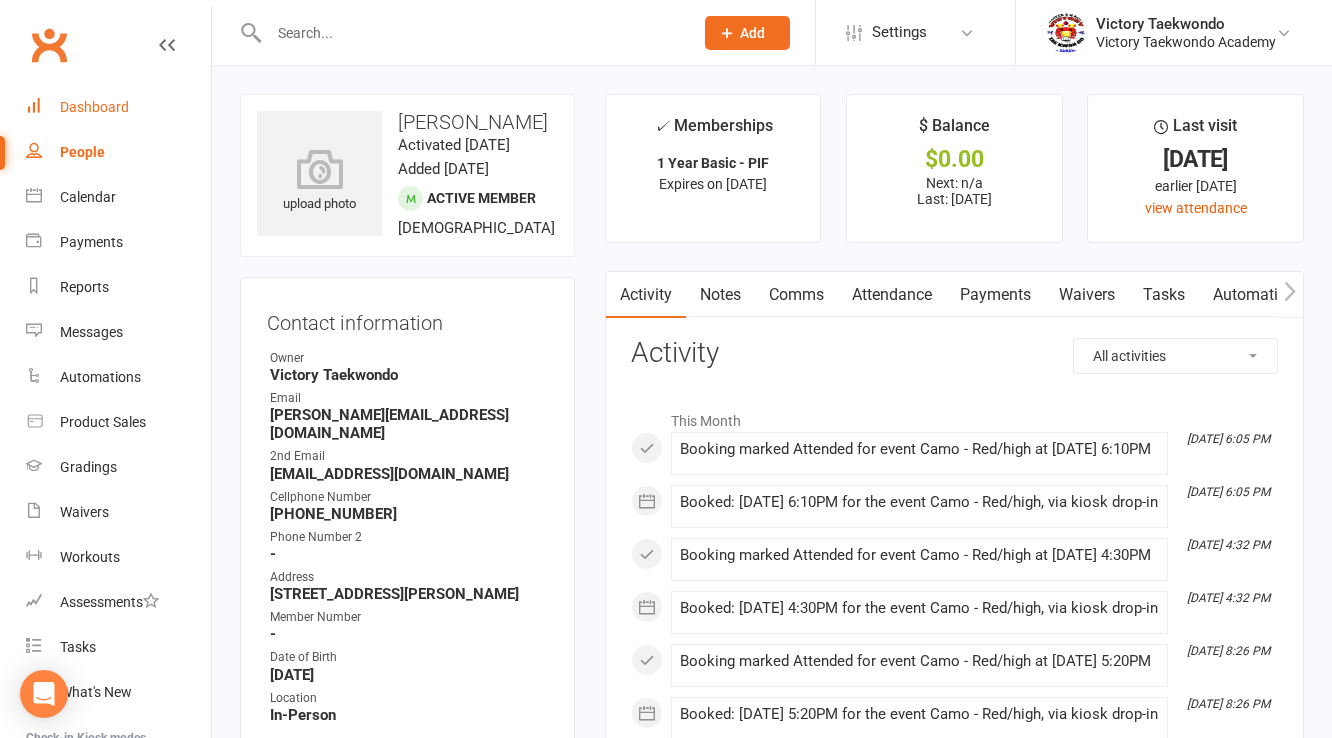click on "Dashboard" at bounding box center (118, 107) 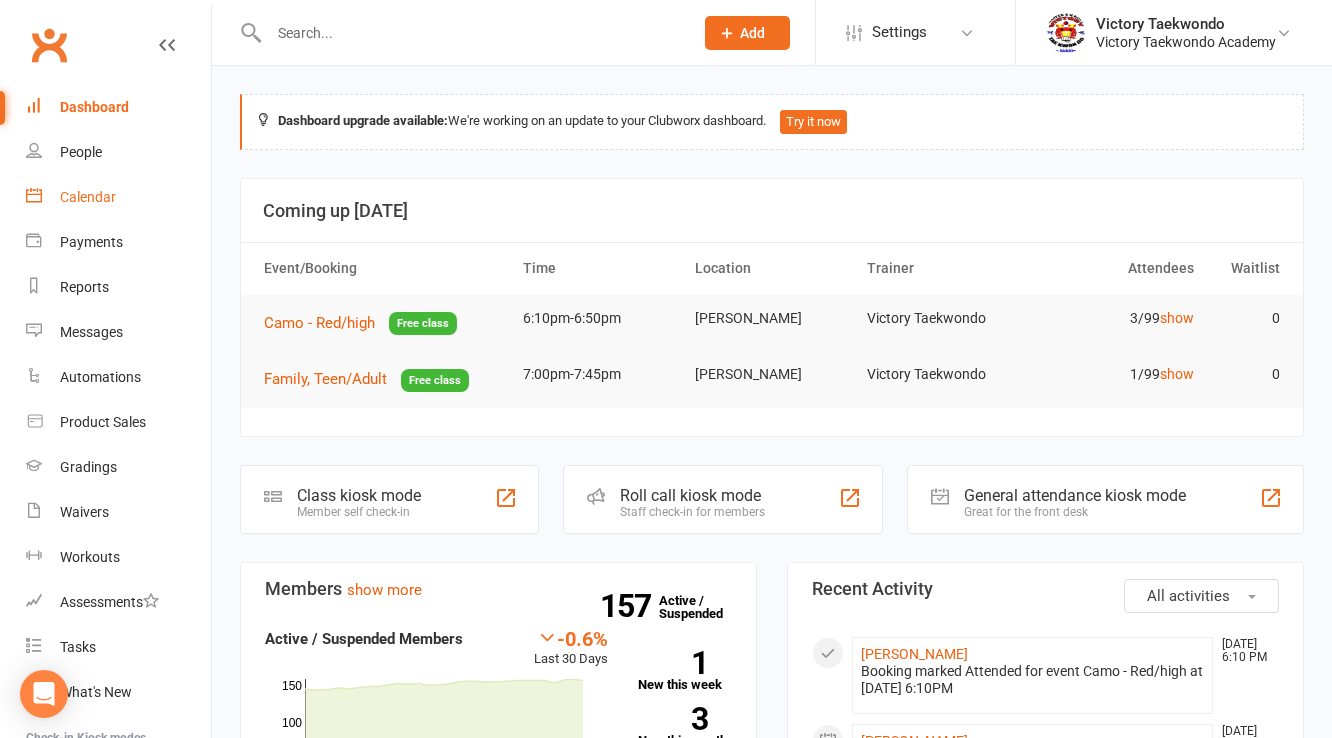 click on "Calendar" at bounding box center [118, 197] 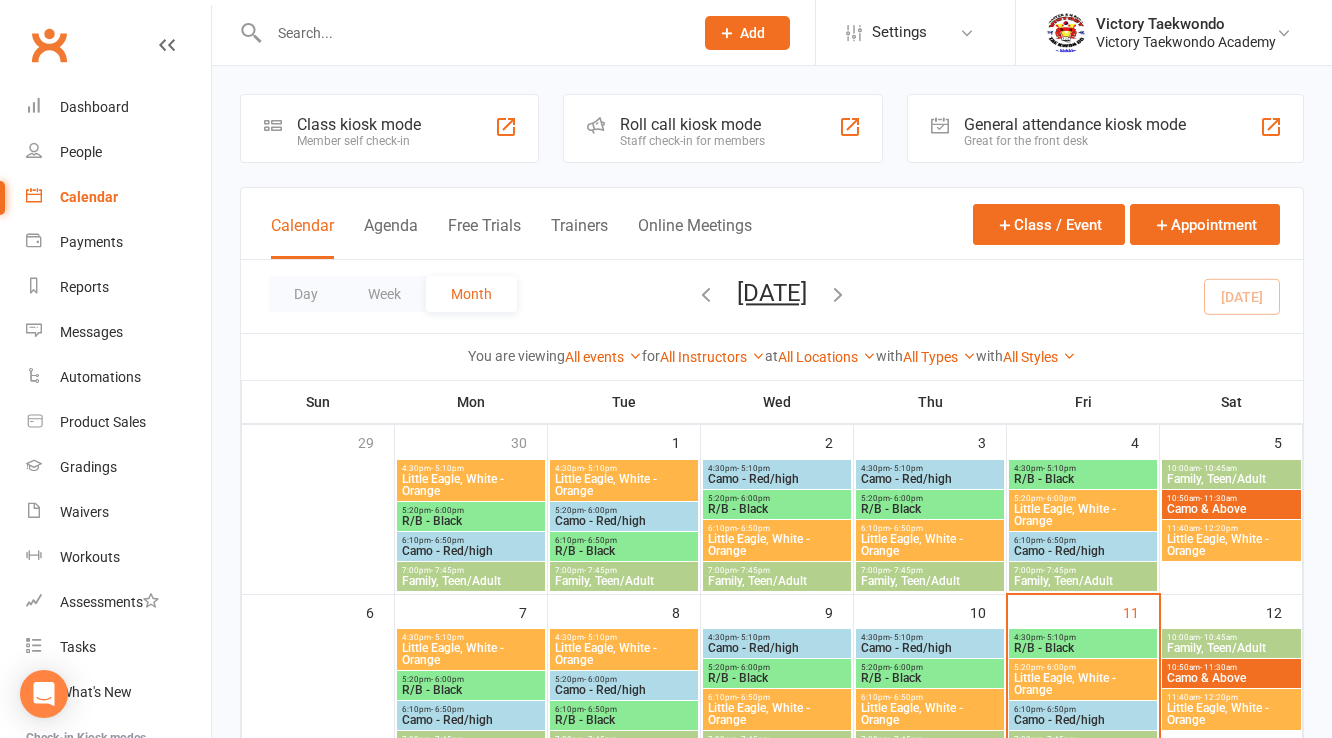 click on "Class kiosk mode Member self check-in" at bounding box center (389, 128) 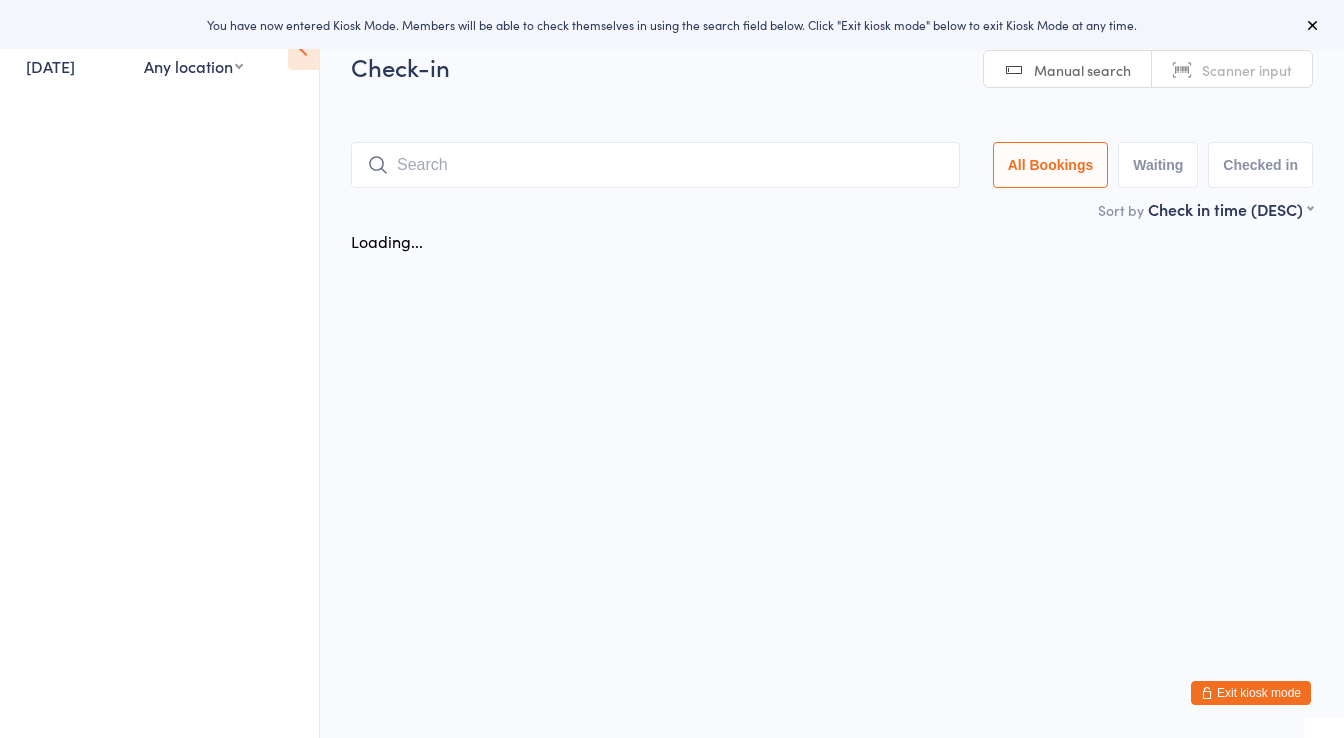 scroll, scrollTop: 0, scrollLeft: 0, axis: both 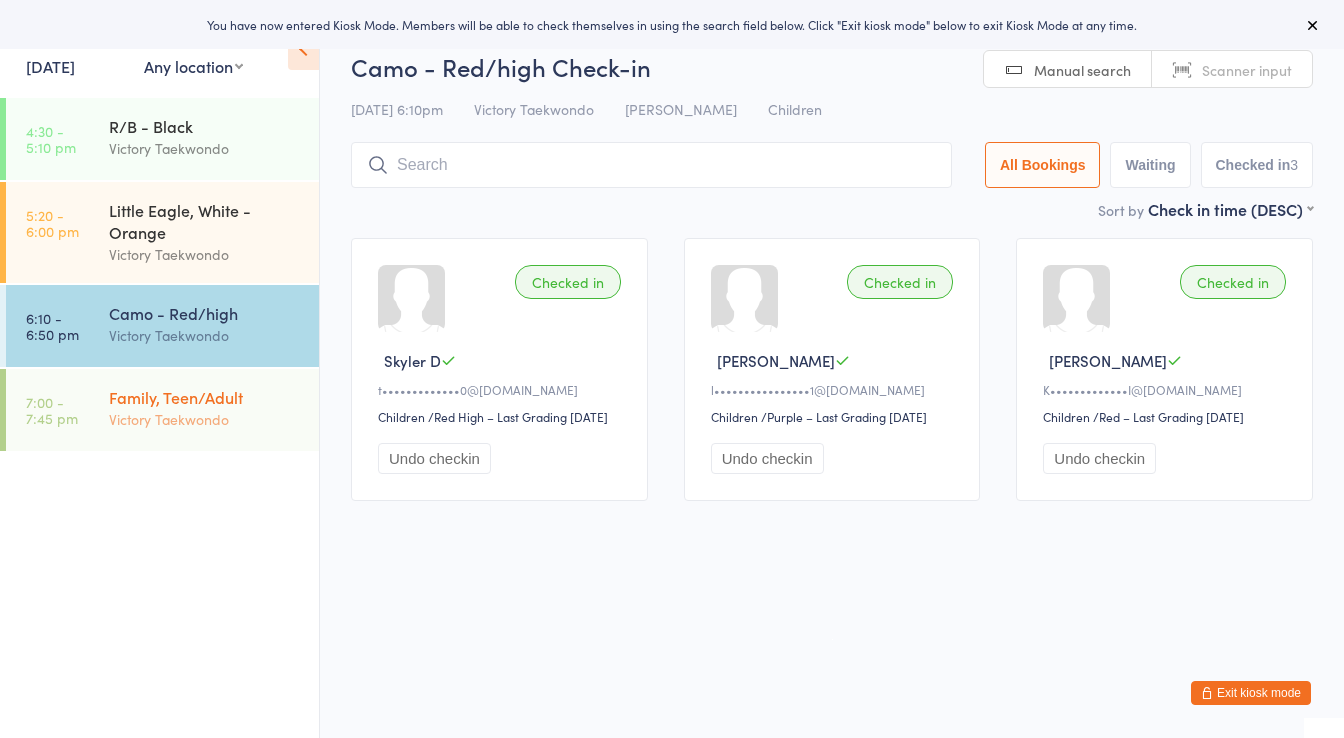 click on "Family, Teen/Adult Victory Taekwondo" at bounding box center [214, 408] 